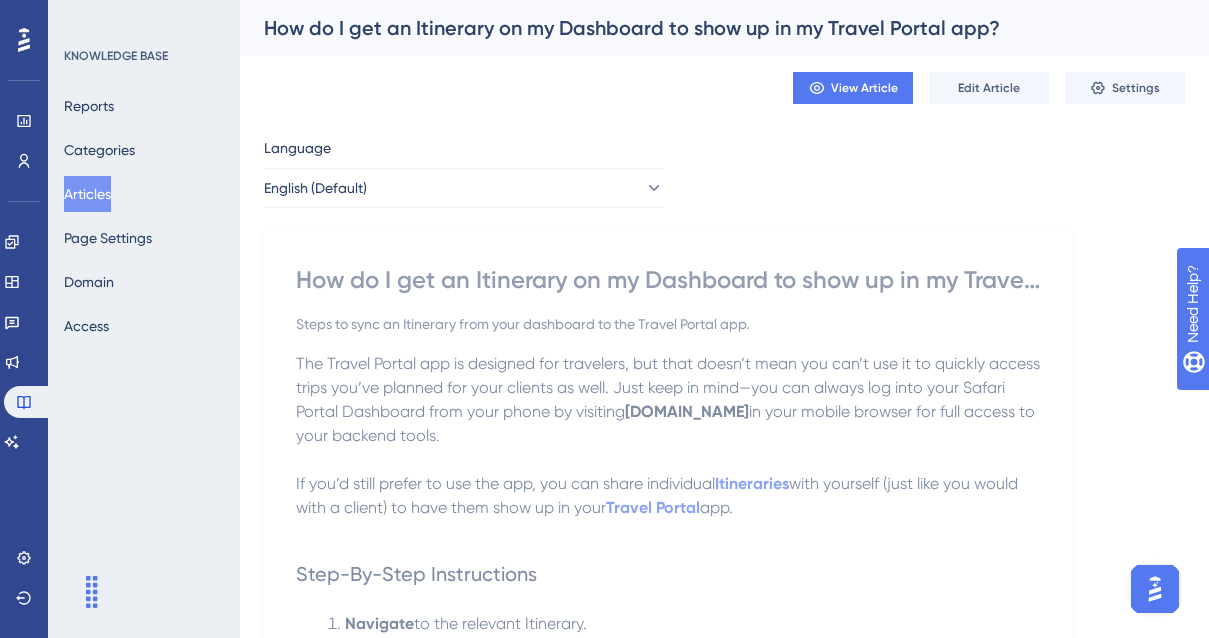 scroll, scrollTop: 0, scrollLeft: 0, axis: both 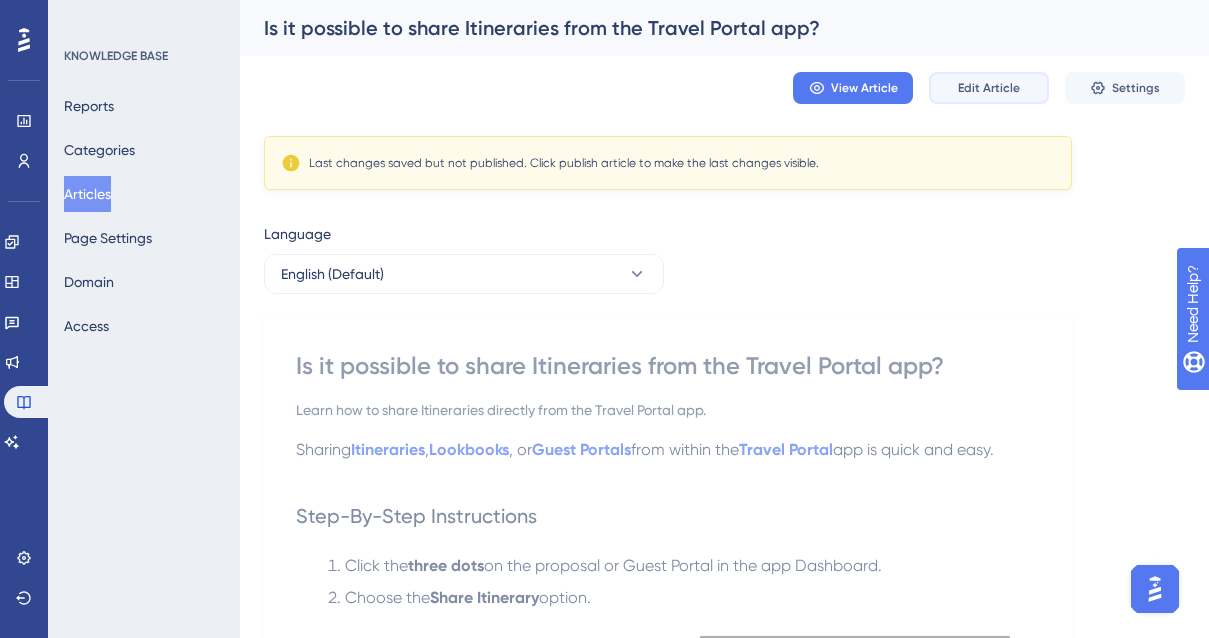 click on "Edit Article" at bounding box center [989, 88] 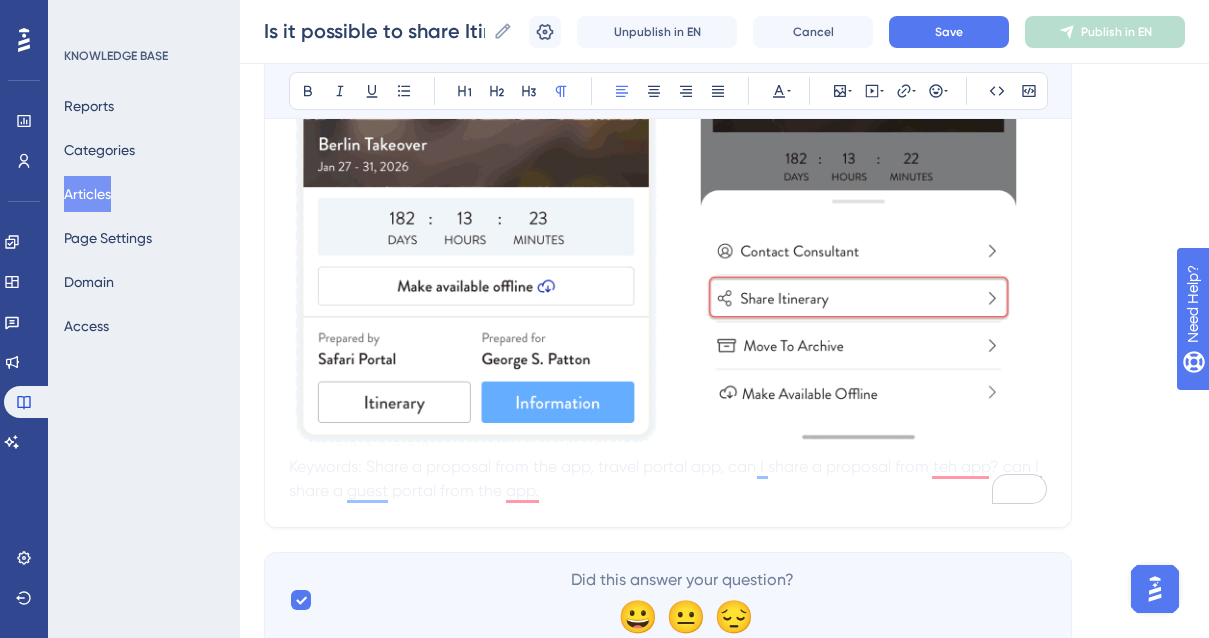 scroll, scrollTop: 841, scrollLeft: 0, axis: vertical 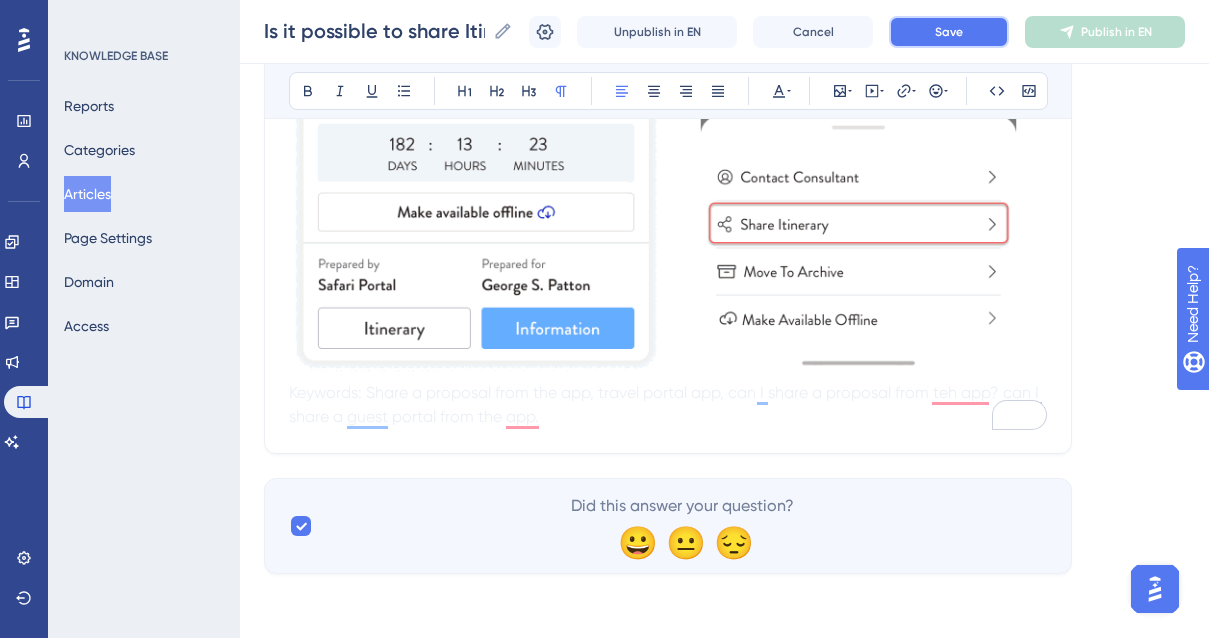 click on "Save" at bounding box center (949, 32) 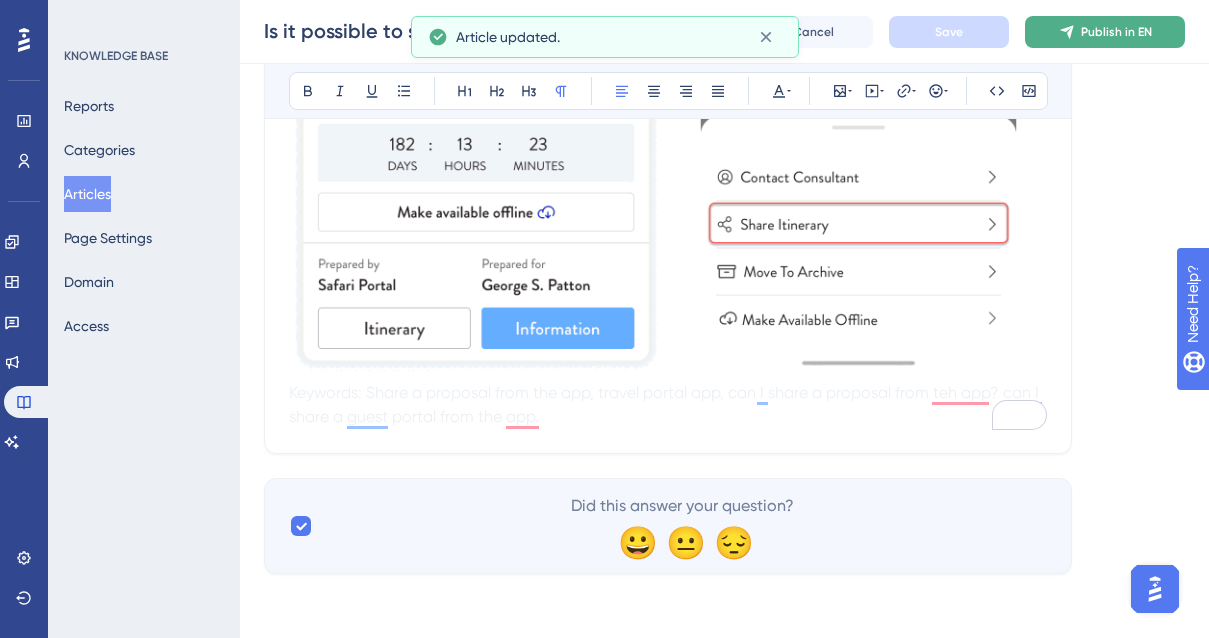click on "Publish in EN" at bounding box center (1105, 32) 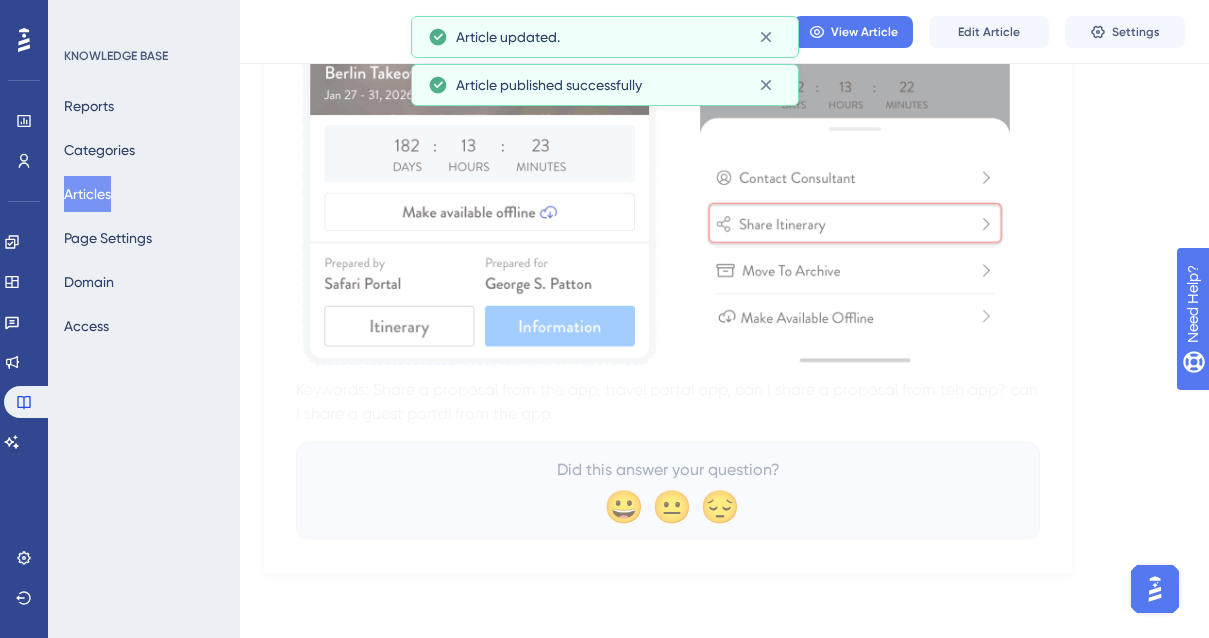 scroll, scrollTop: 752, scrollLeft: 0, axis: vertical 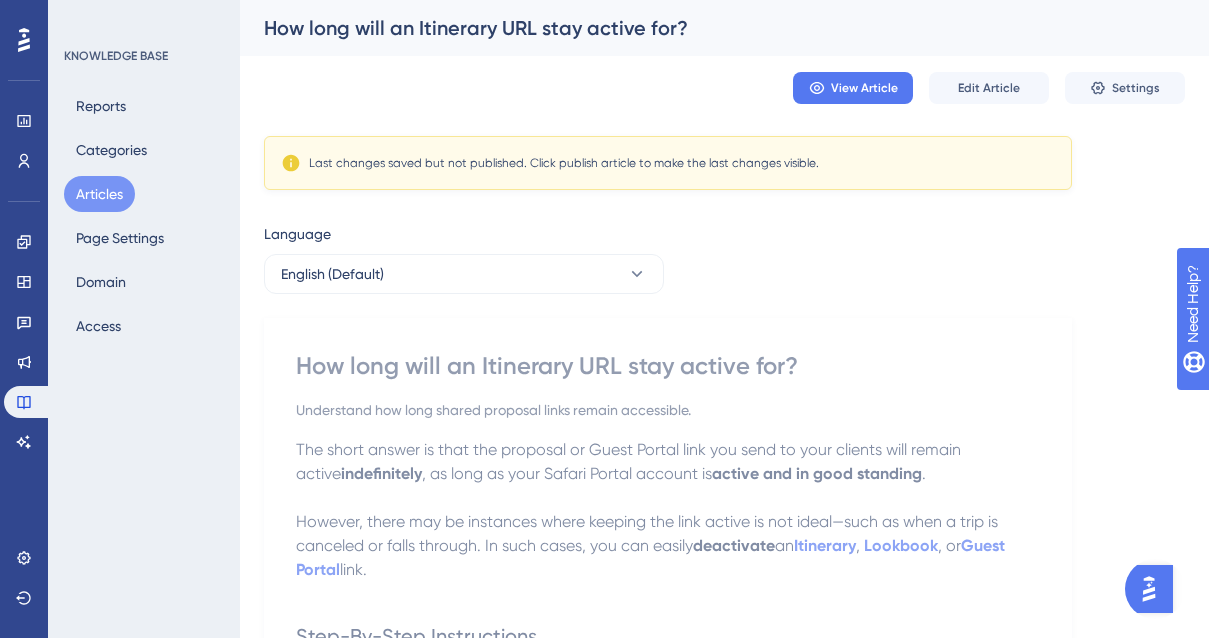 click on "View Article Edit Article Settings" at bounding box center (724, 88) 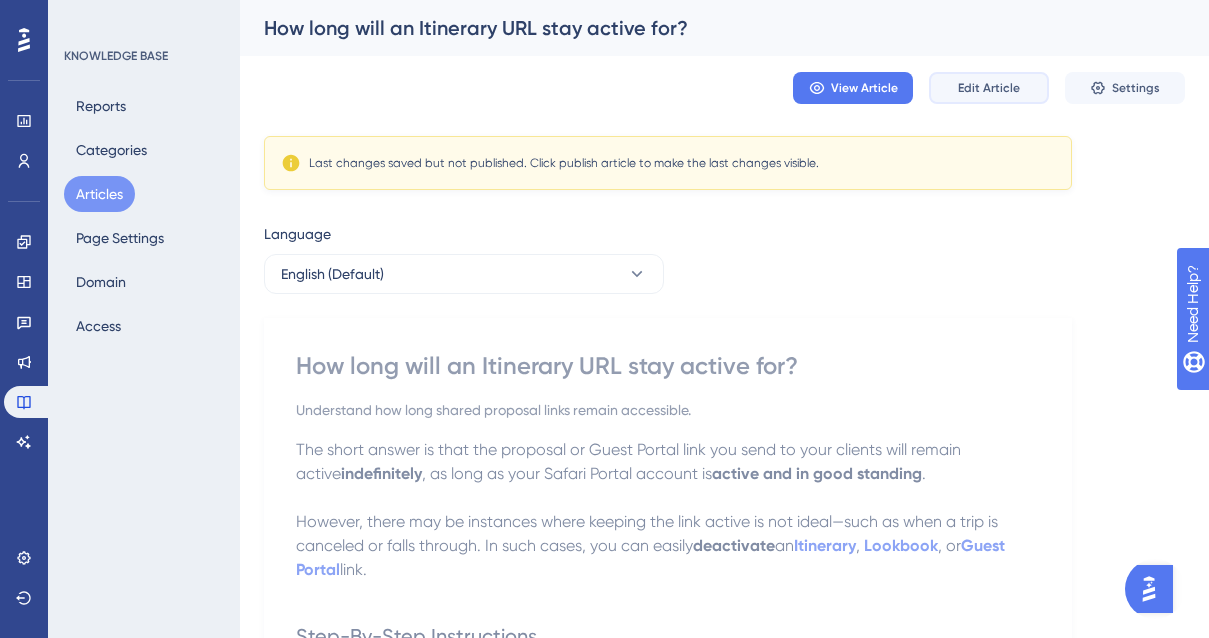 click on "Edit Article" at bounding box center (989, 88) 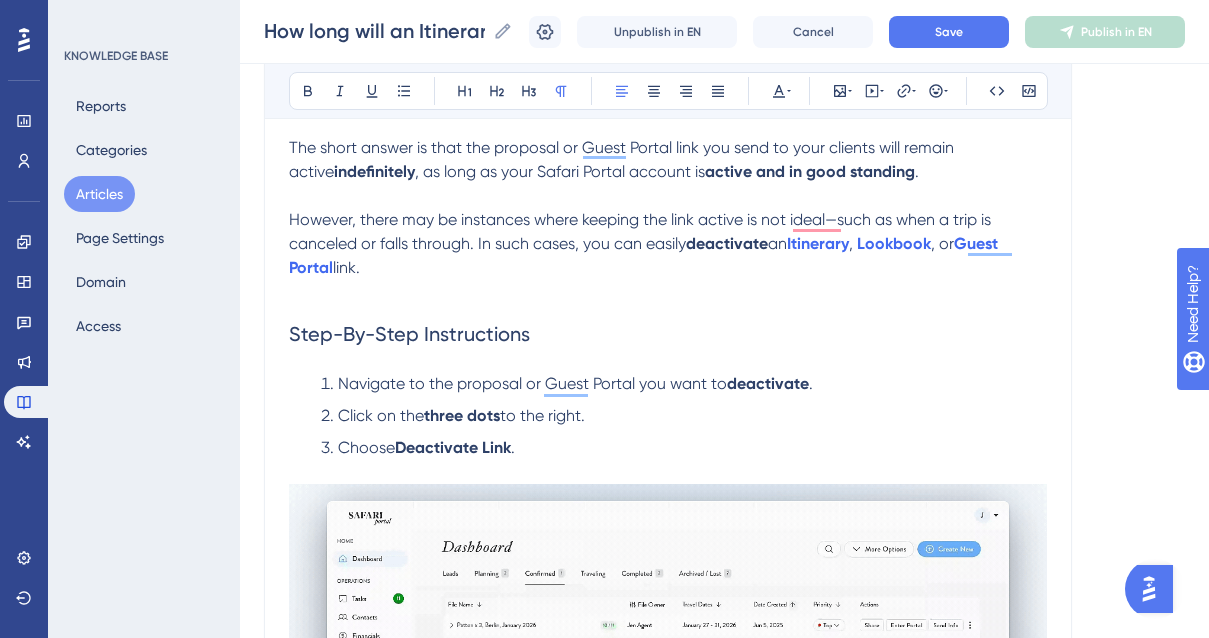 scroll, scrollTop: 292, scrollLeft: 0, axis: vertical 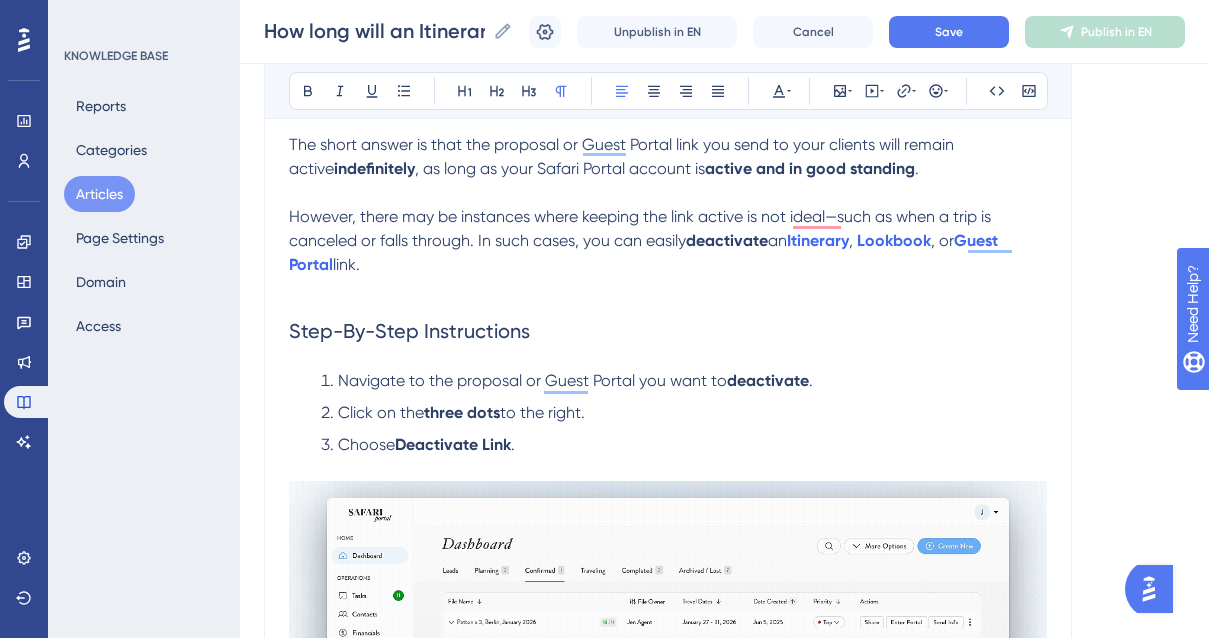 click on "However, there may be instances where keeping the link active is not ideal—such as when a trip is canceled or falls through. In such cases, you can easily" at bounding box center (642, 228) 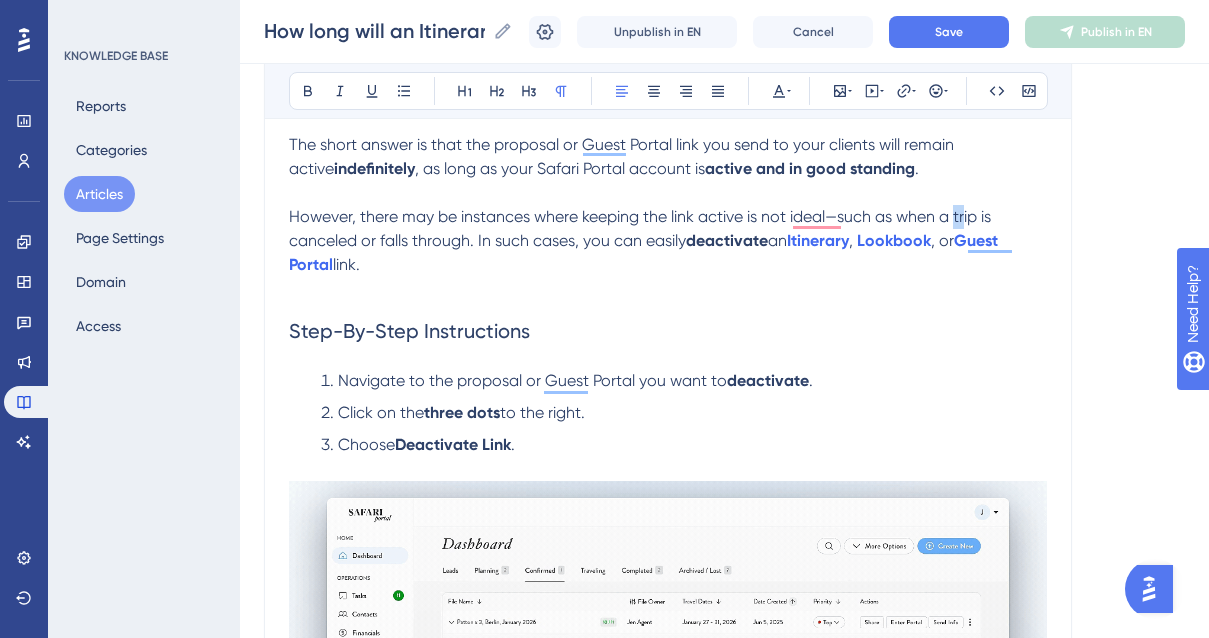 scroll, scrollTop: 287, scrollLeft: 0, axis: vertical 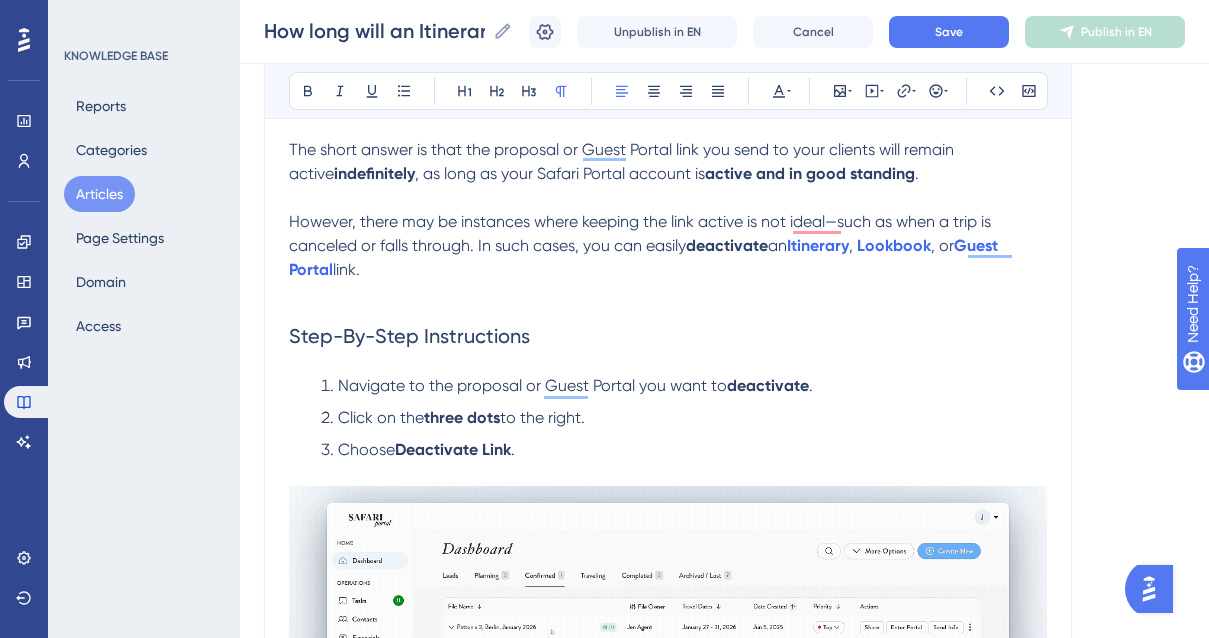 click on "However, there may be instances where keeping the link active is not ideal—such as when a trip is canceled or falls through. In such cases, you can easily" at bounding box center (642, 233) 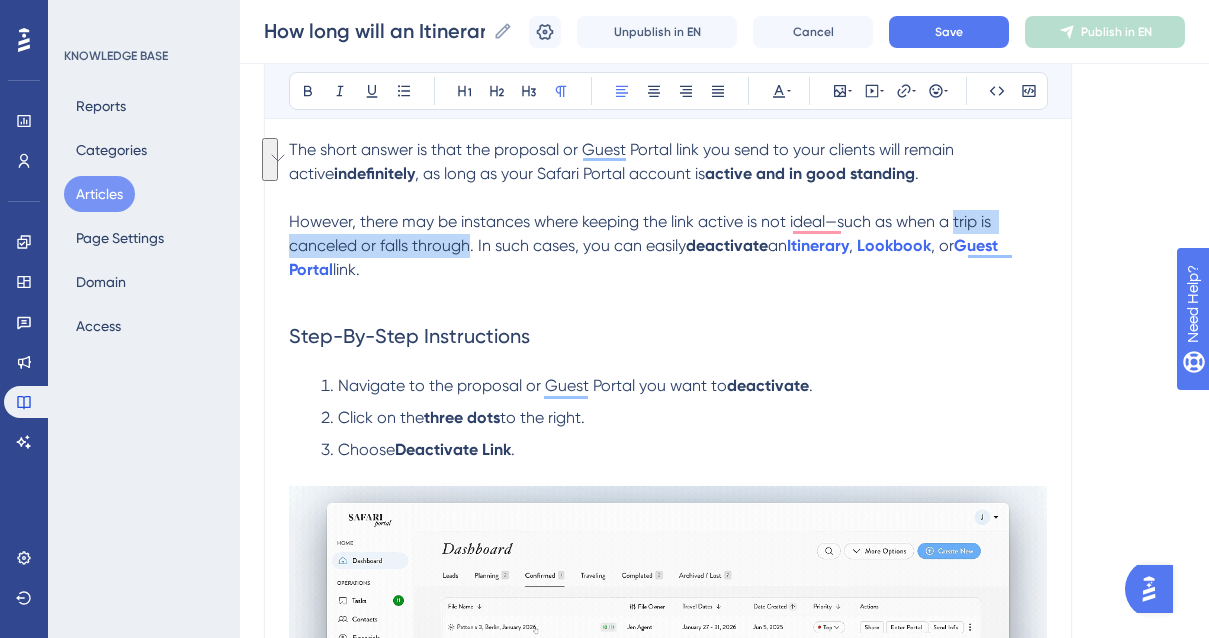 drag, startPoint x: 958, startPoint y: 224, endPoint x: 468, endPoint y: 251, distance: 490.74332 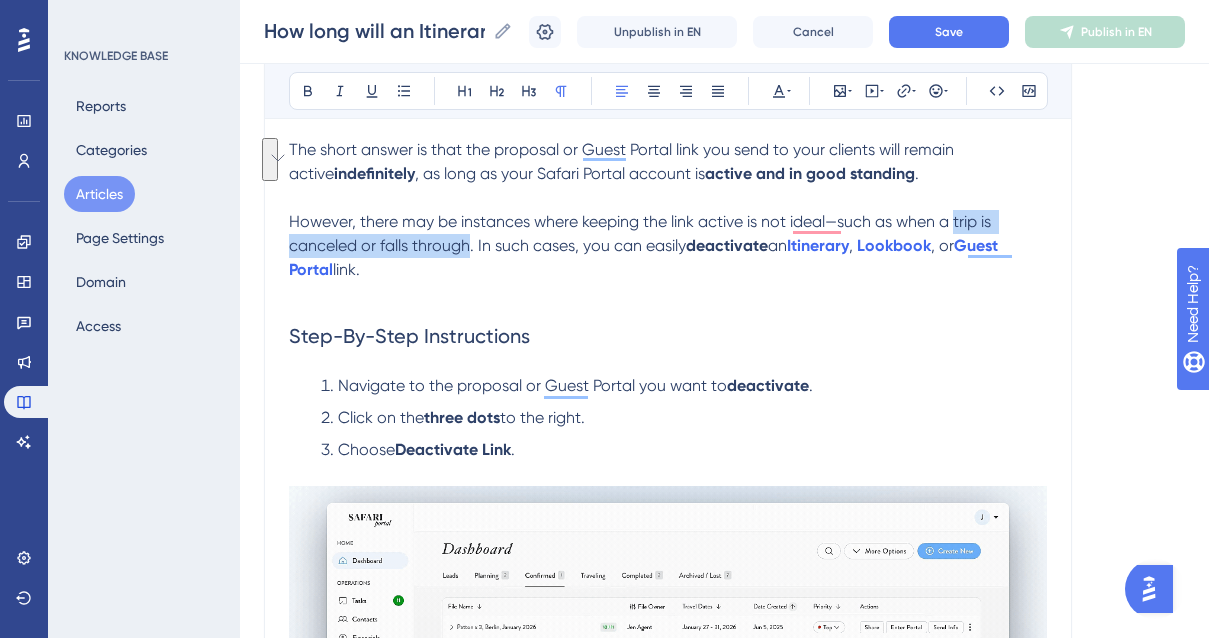 click on "However, there may be instances where keeping the link active is not ideal—such as when a trip is canceled or falls through. In such cases, you can easily" at bounding box center [642, 233] 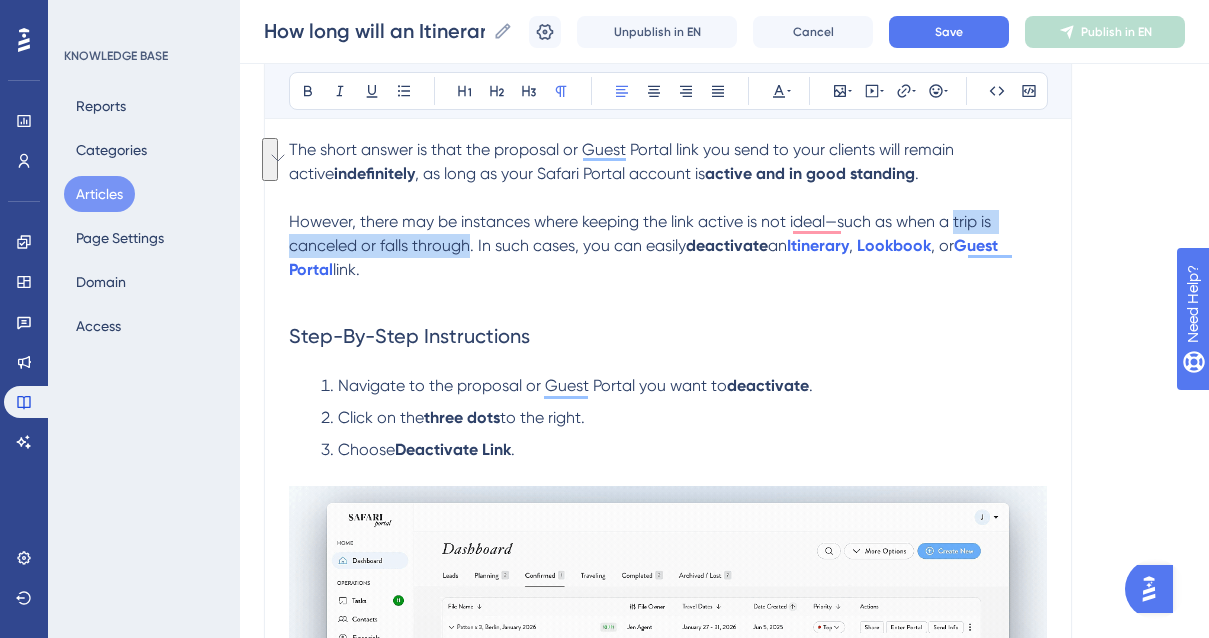 type 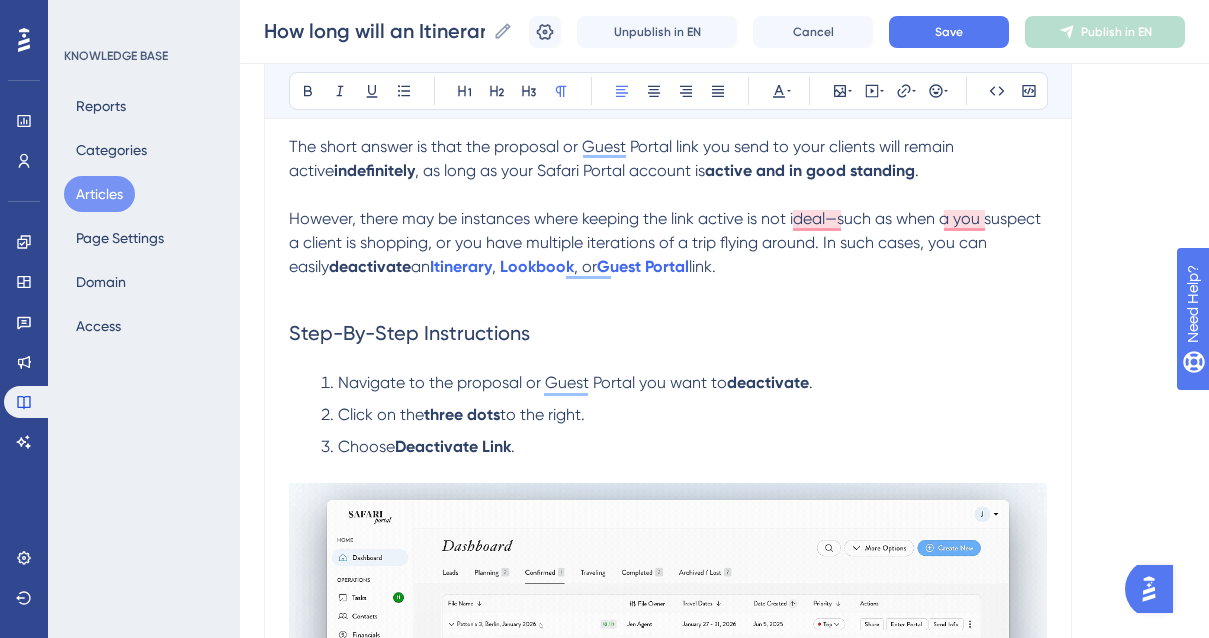 scroll, scrollTop: 251, scrollLeft: 0, axis: vertical 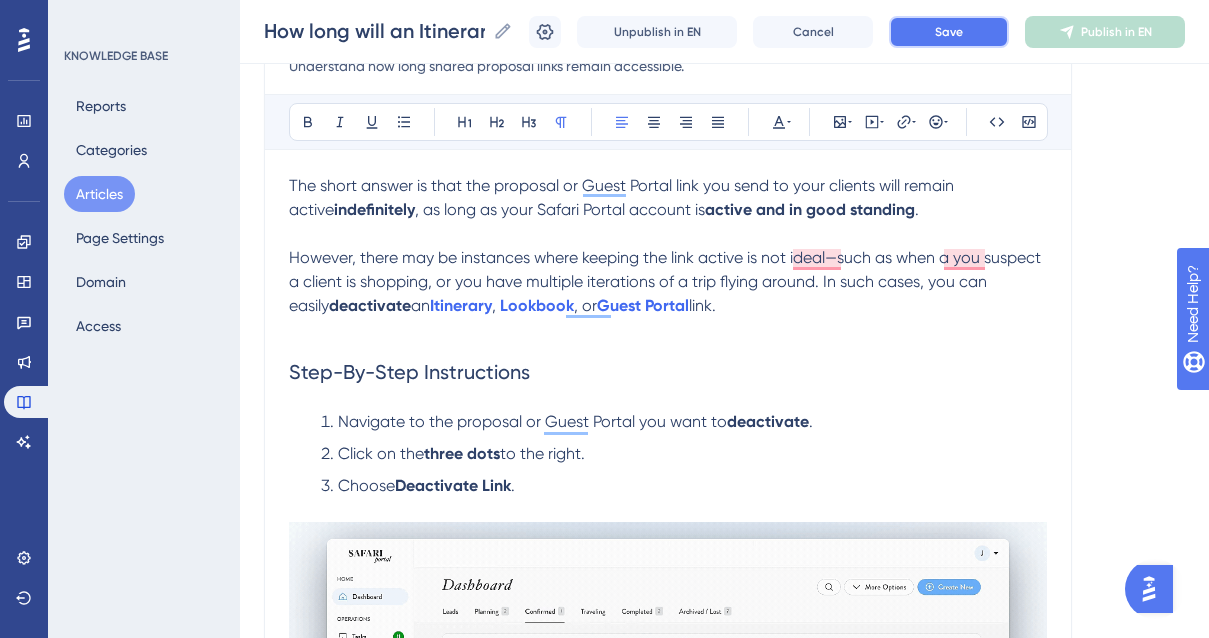 click on "Save" at bounding box center [949, 32] 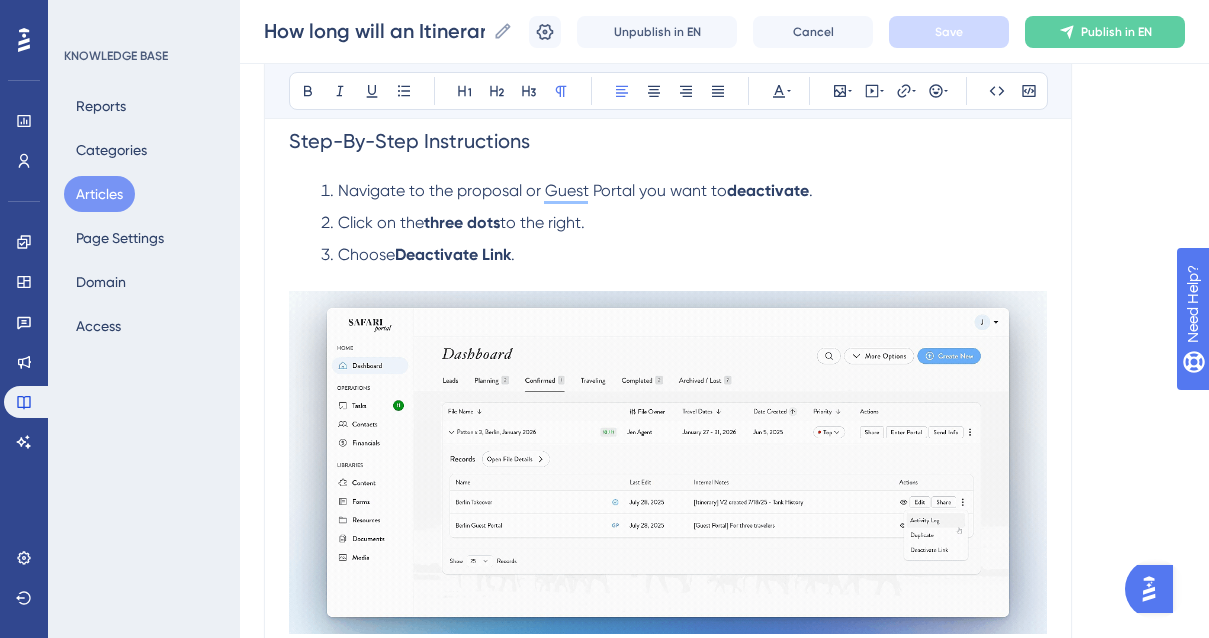 scroll, scrollTop: 478, scrollLeft: 0, axis: vertical 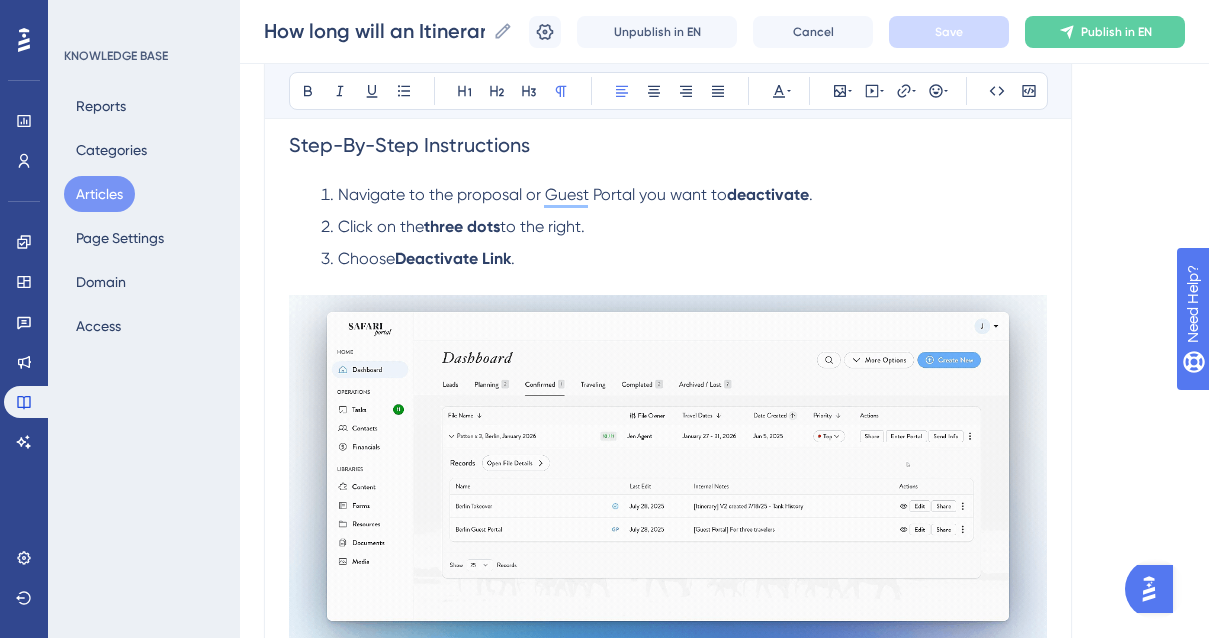 click on "Choose  Deactivate Link ." at bounding box center [684, 259] 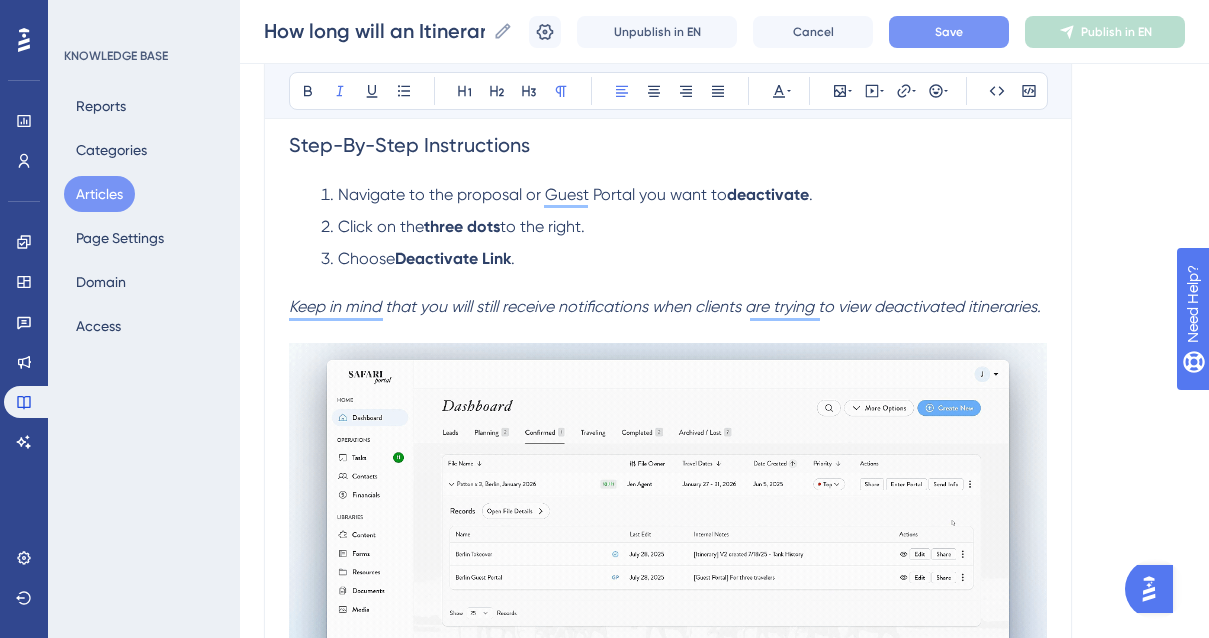 click on "How long will an Itinerary URL stay active for? How long will an Itinerary URL stay active for? Unpublish in EN Cancel Save Publish in EN" at bounding box center (724, 32) 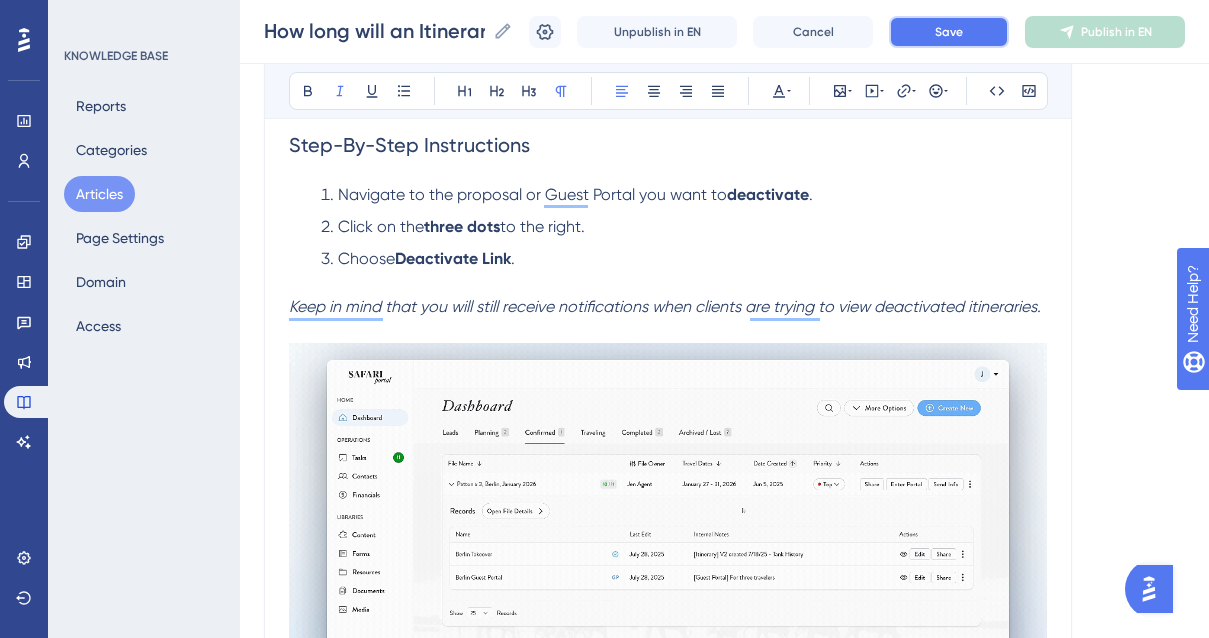 click on "Save" at bounding box center [949, 32] 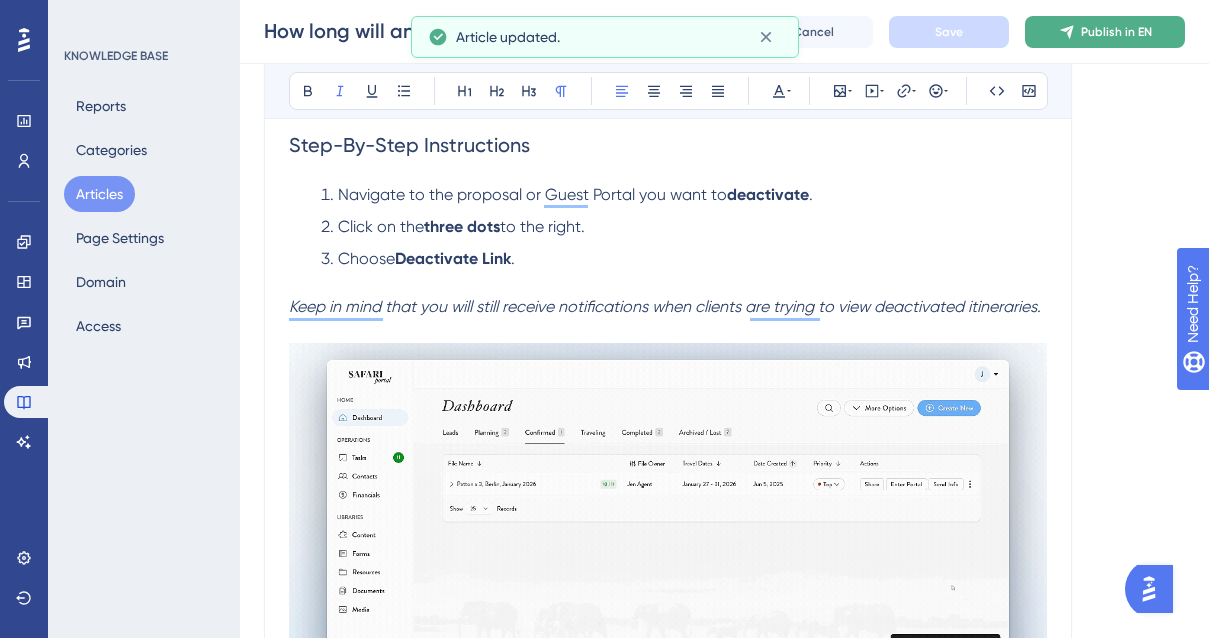 click on "Publish in EN" at bounding box center (1116, 32) 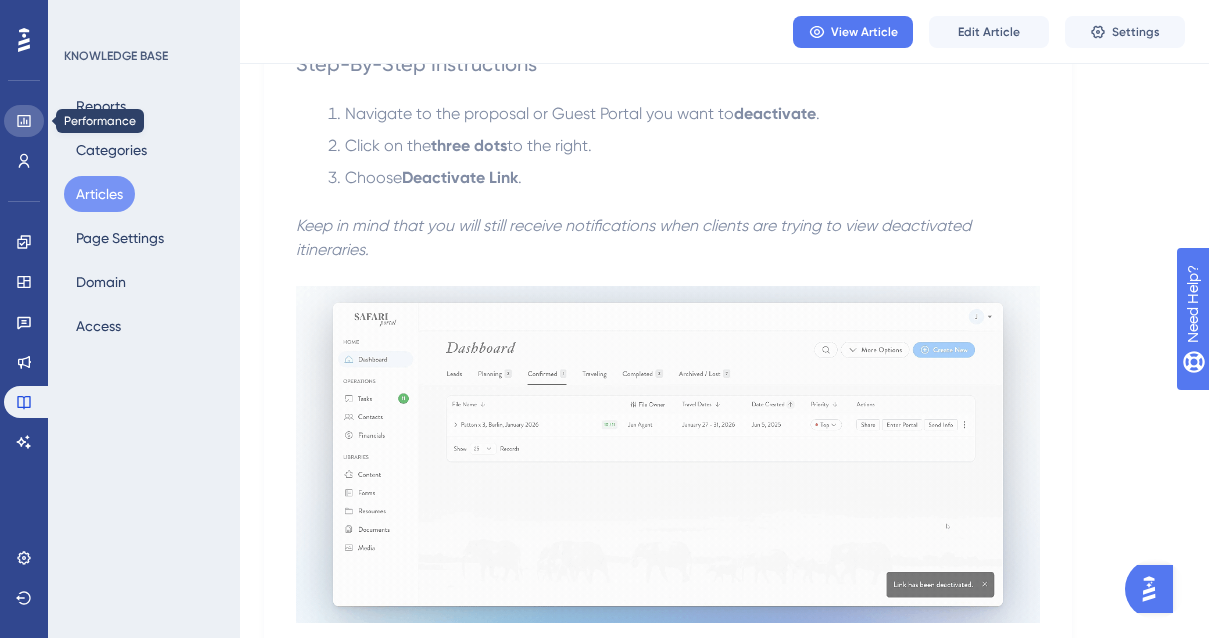 click 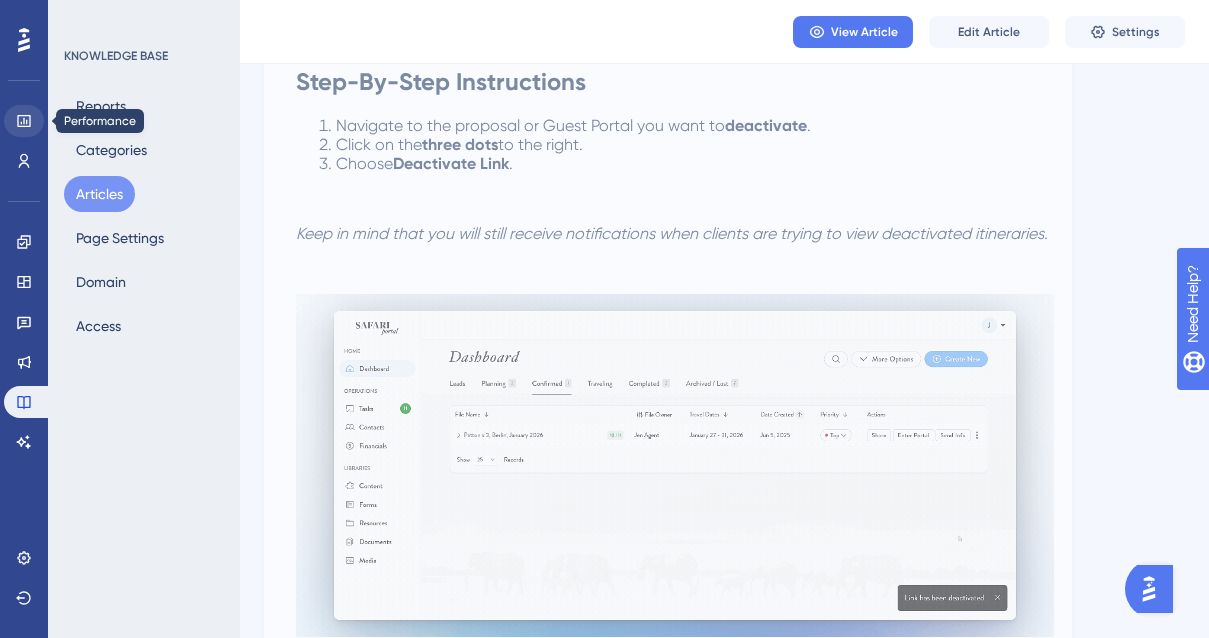 scroll, scrollTop: 0, scrollLeft: 0, axis: both 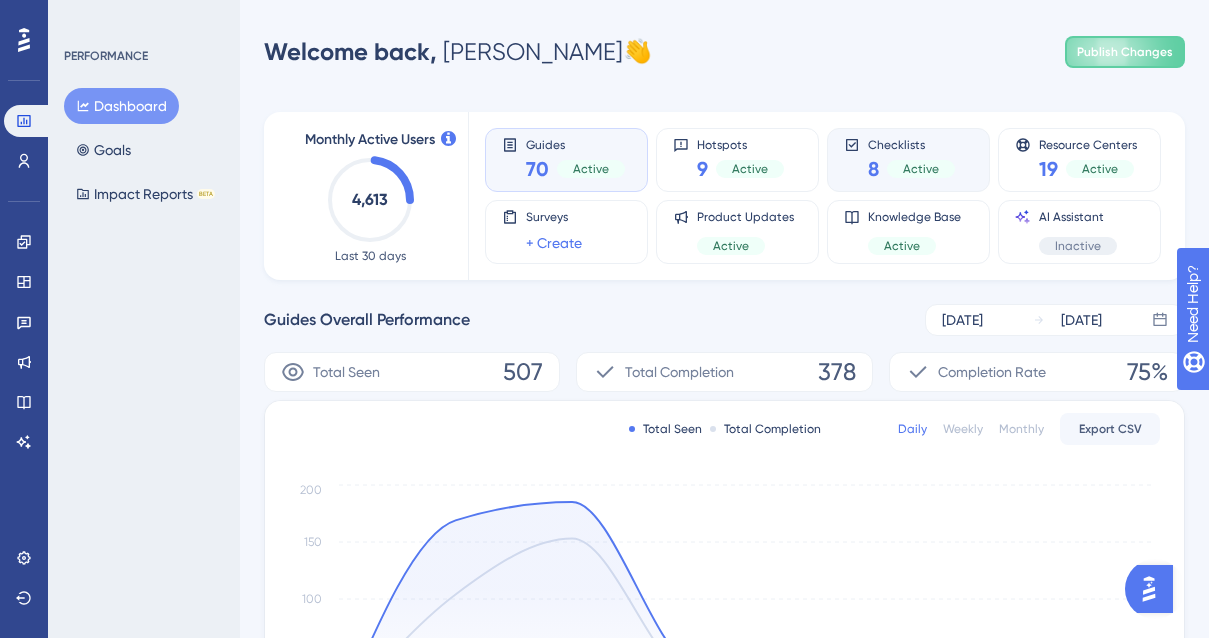 click on "Checklists" at bounding box center [911, 144] 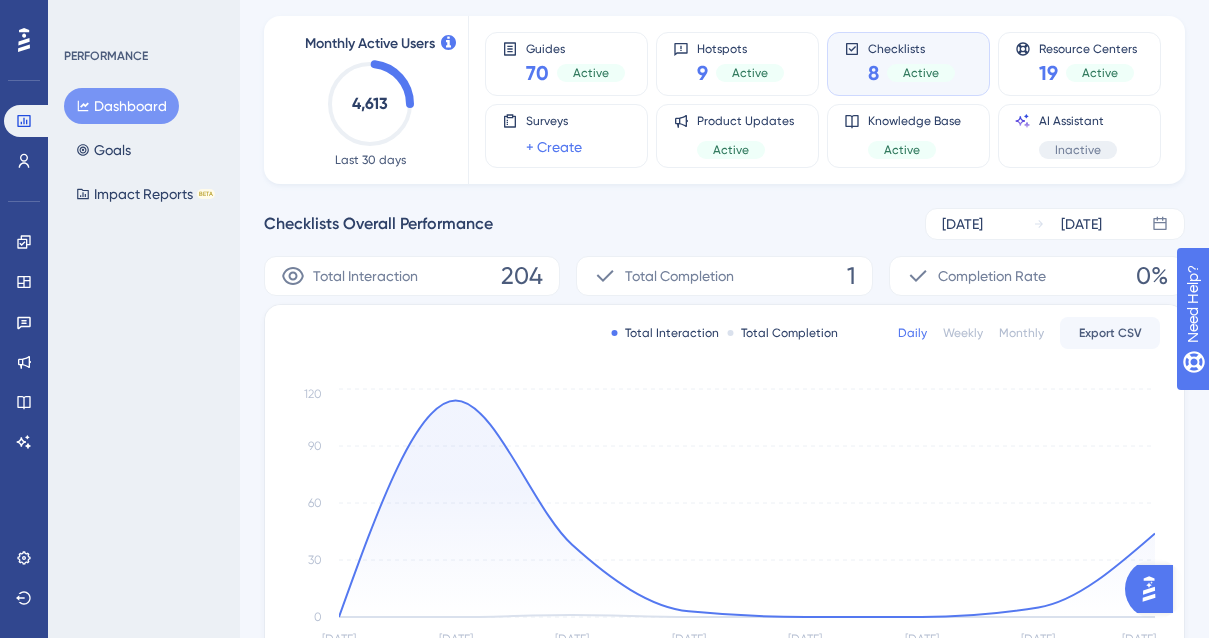 scroll, scrollTop: 113, scrollLeft: 0, axis: vertical 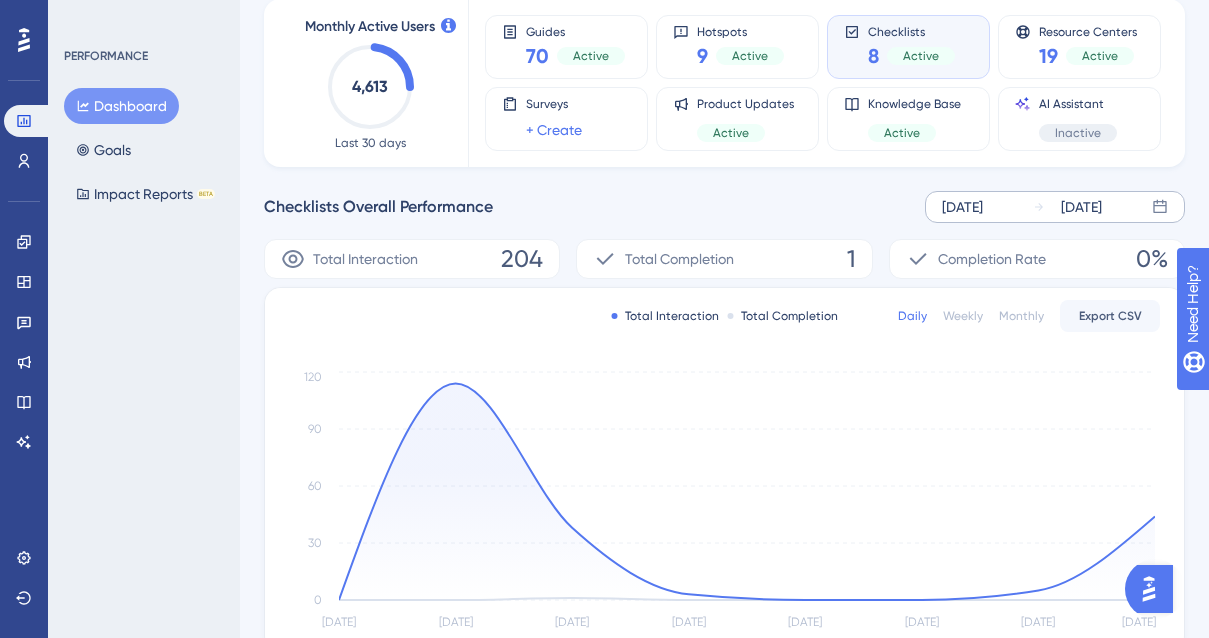 click on "Jul 22 2025" at bounding box center (962, 207) 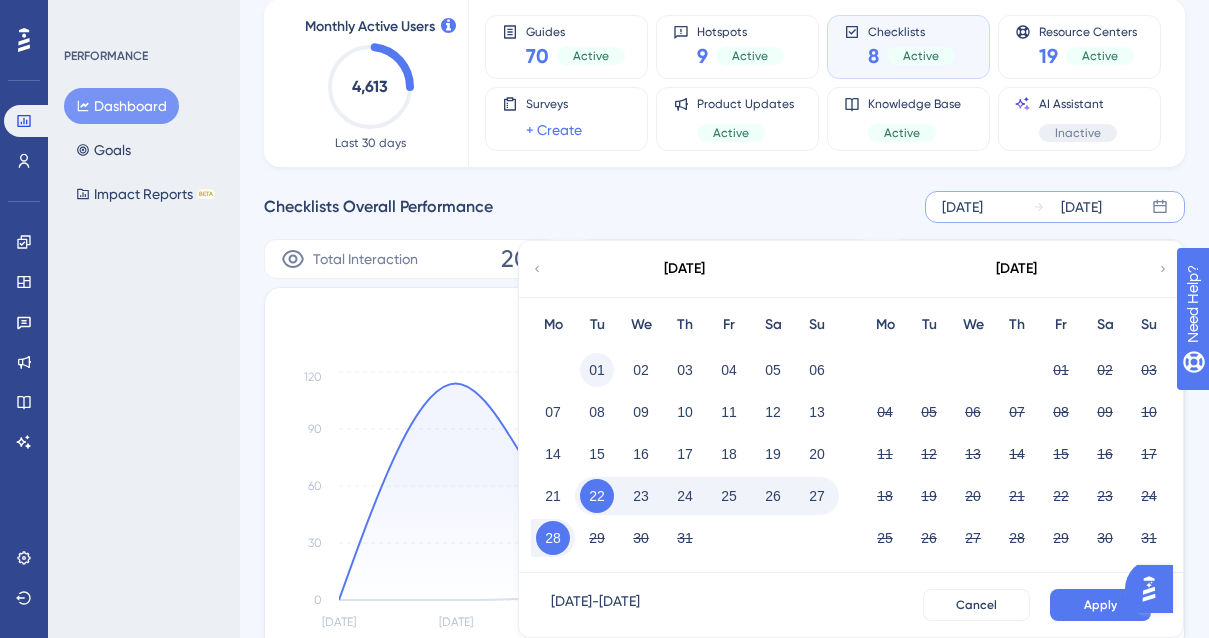 click on "01" at bounding box center (597, 370) 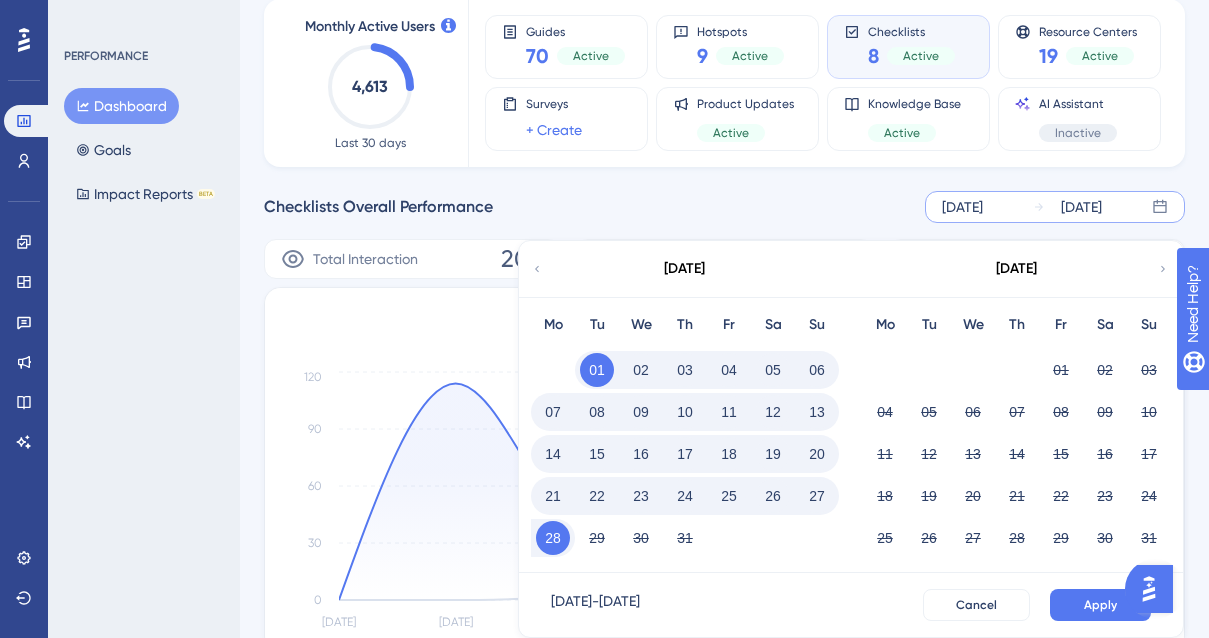 click on "Checklists Overall Performance Jul 22 2025 Jul 28 2025 July 2025 Mo Tu We Th Fr Sa Su 01 02 03 04 05 06 07 08 09 10 11 12 13 14 15 16 17 18 19 20 21 22 23 24 25 26 27 28 29 30 31 August 2025 Mo Tu We Th Fr Sa Su 01 02 03 04 05 06 07 08 09 10 11 12 13 14 15 16 17 18 19 20 21 22 23 24 25 26 27 28 29 30 31 Jul 01 2025  -  Jul 28 2025 Cancel Apply" at bounding box center (724, 207) 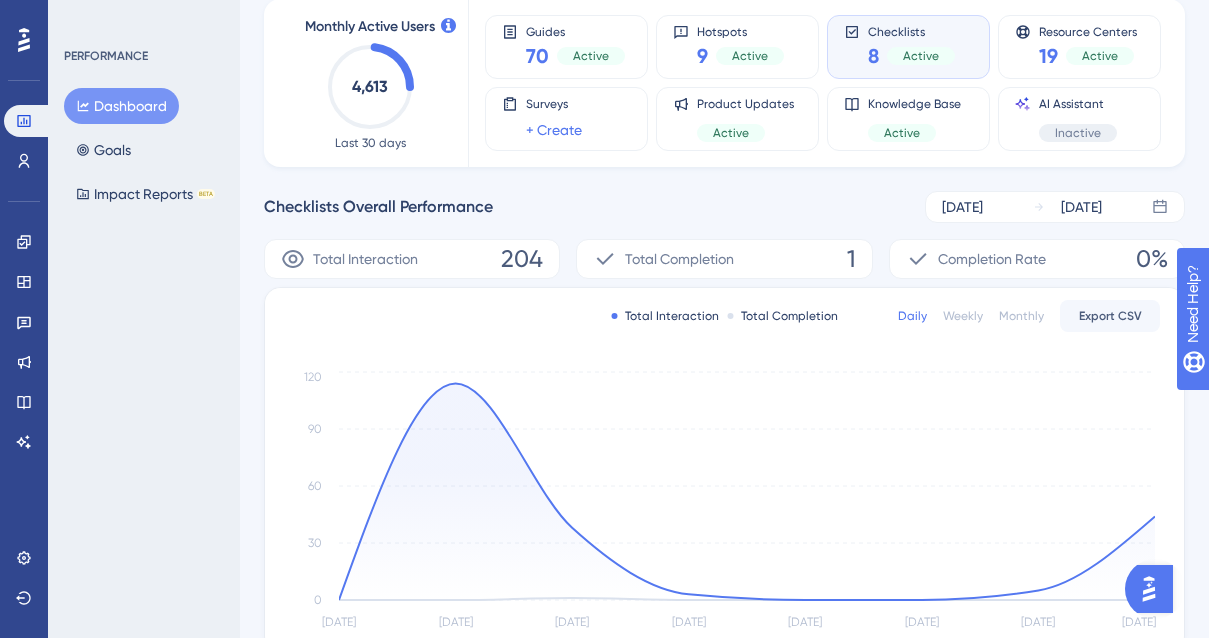 click on "Completion Rate" at bounding box center [992, 259] 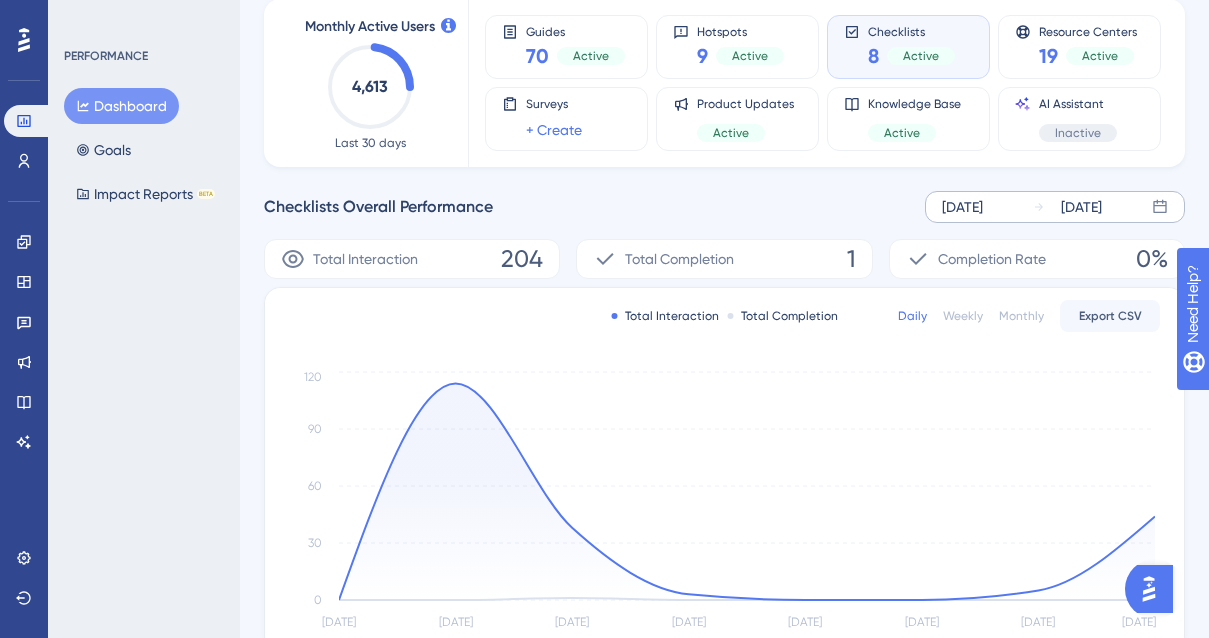 click on "Jul 22 2025" at bounding box center [962, 207] 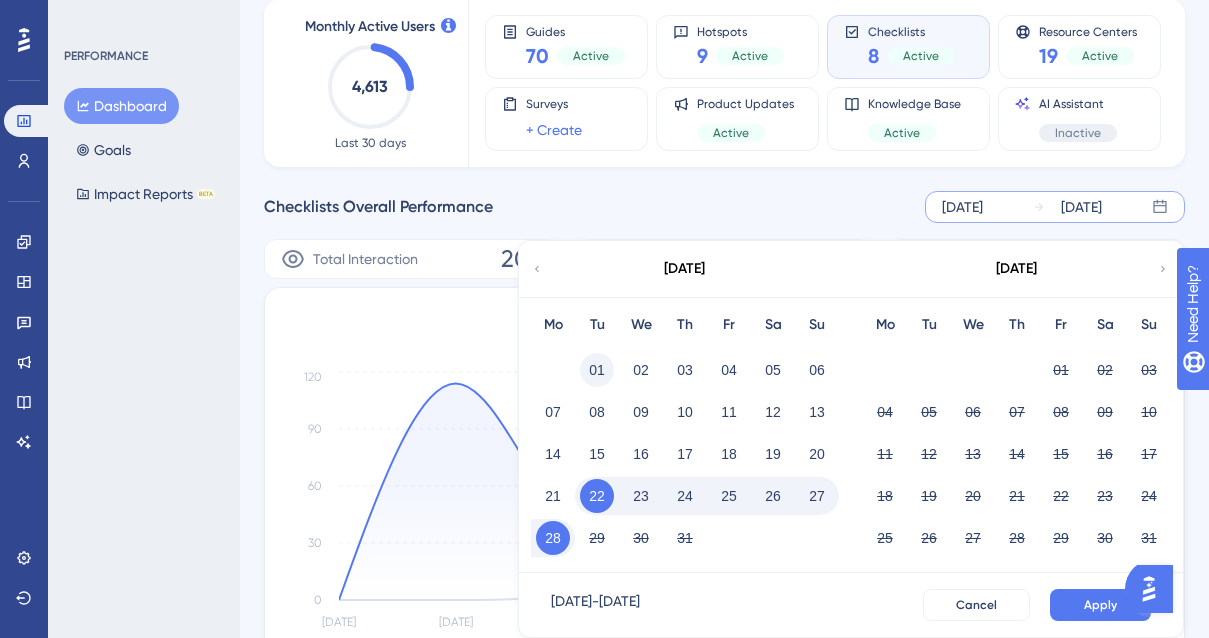 click on "01" at bounding box center (597, 370) 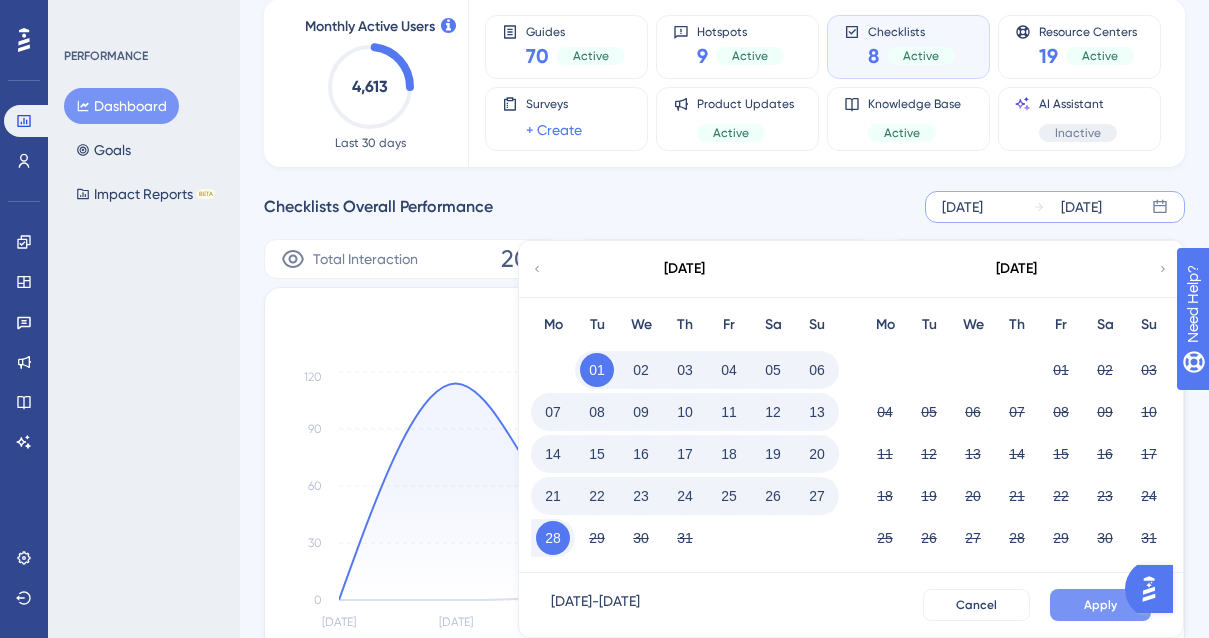click on "Apply" at bounding box center (1100, 605) 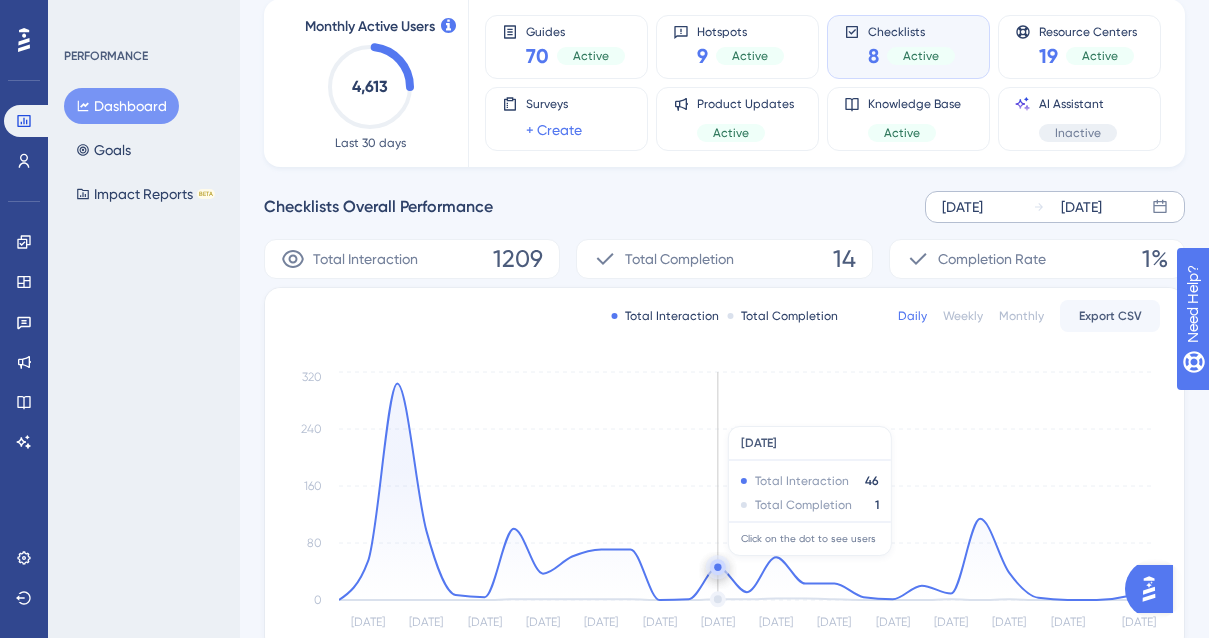 click 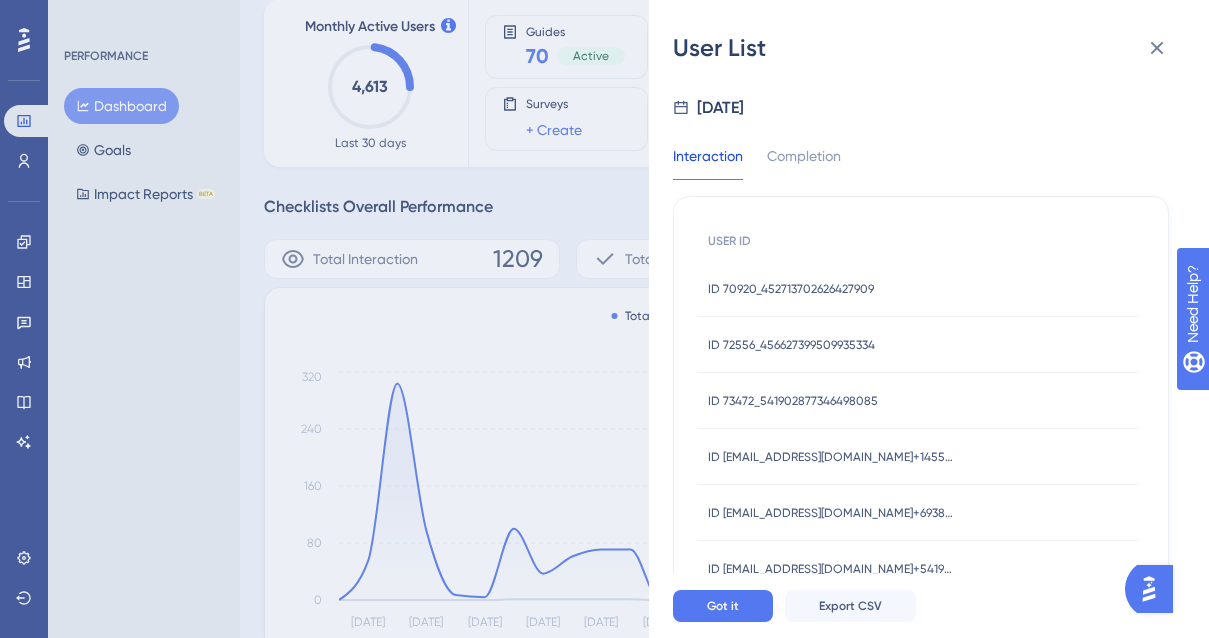 click on "ID 70920_452713702626427909" at bounding box center [791, 289] 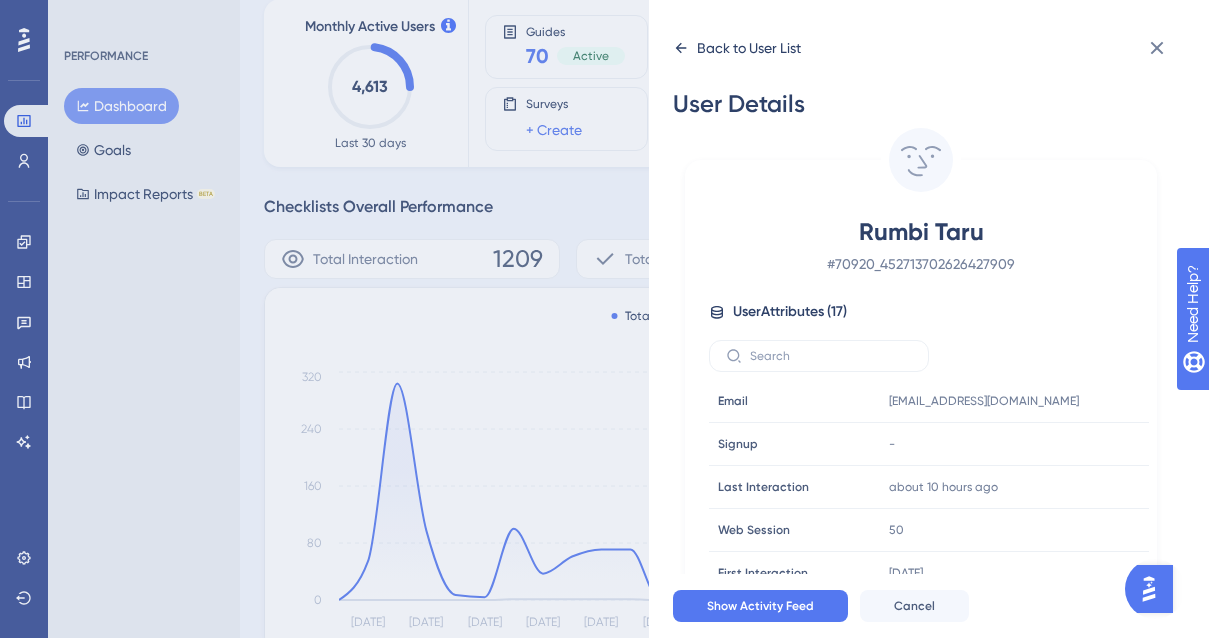 click 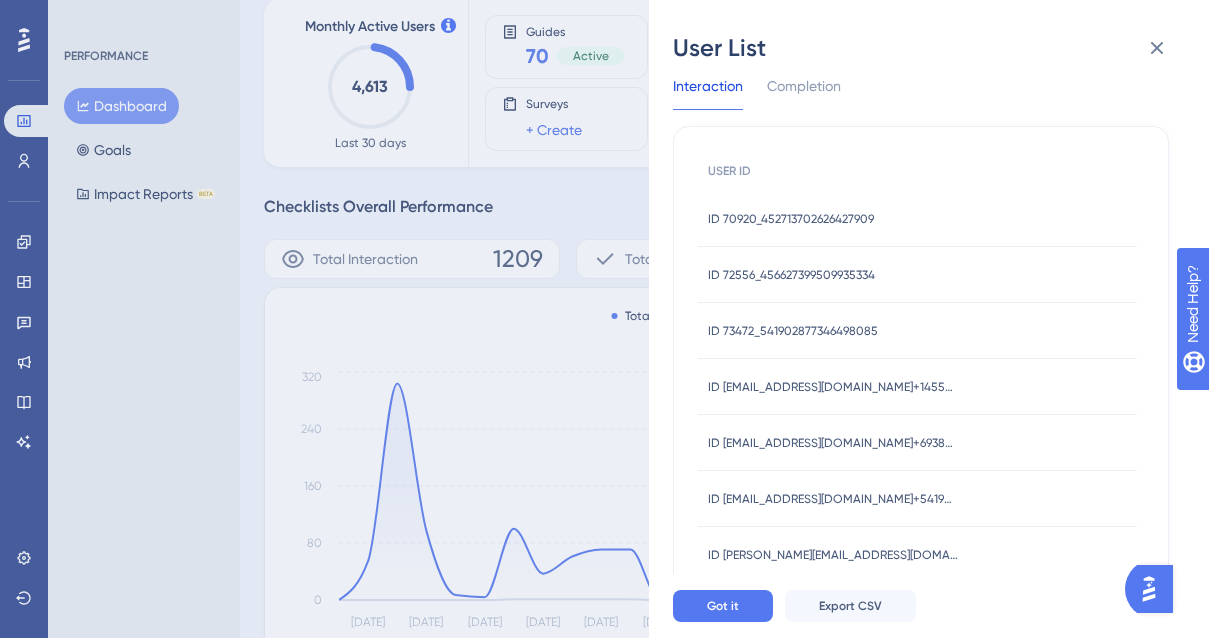 scroll, scrollTop: 74, scrollLeft: 0, axis: vertical 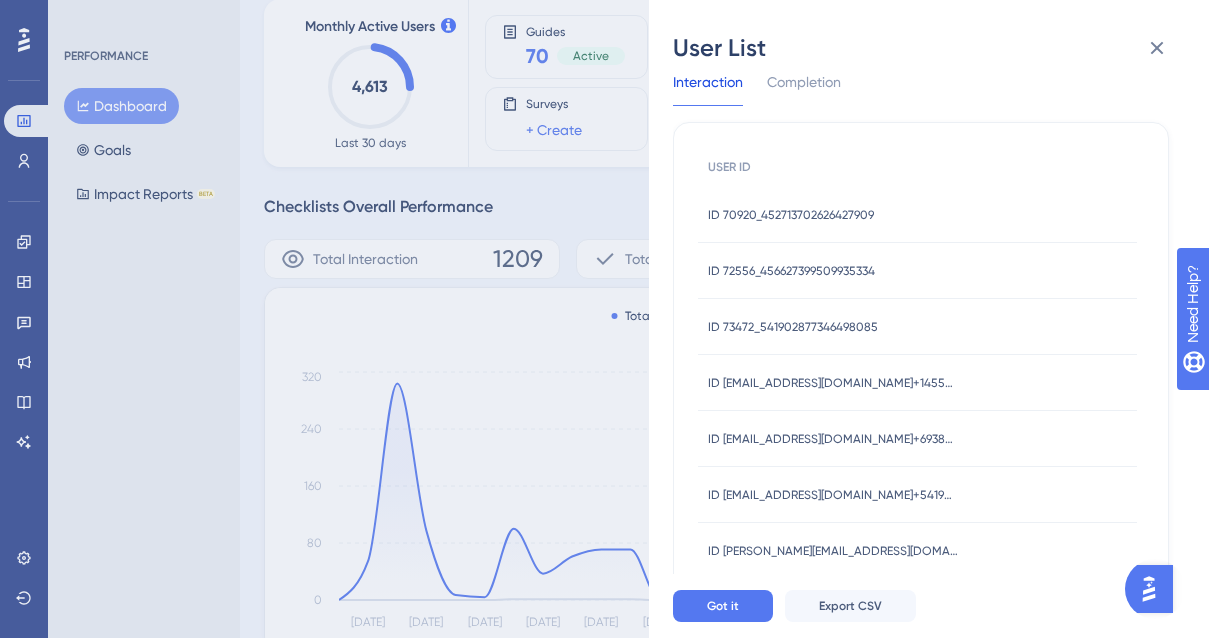 click on "ID 72556_456627399509935334" at bounding box center [791, 271] 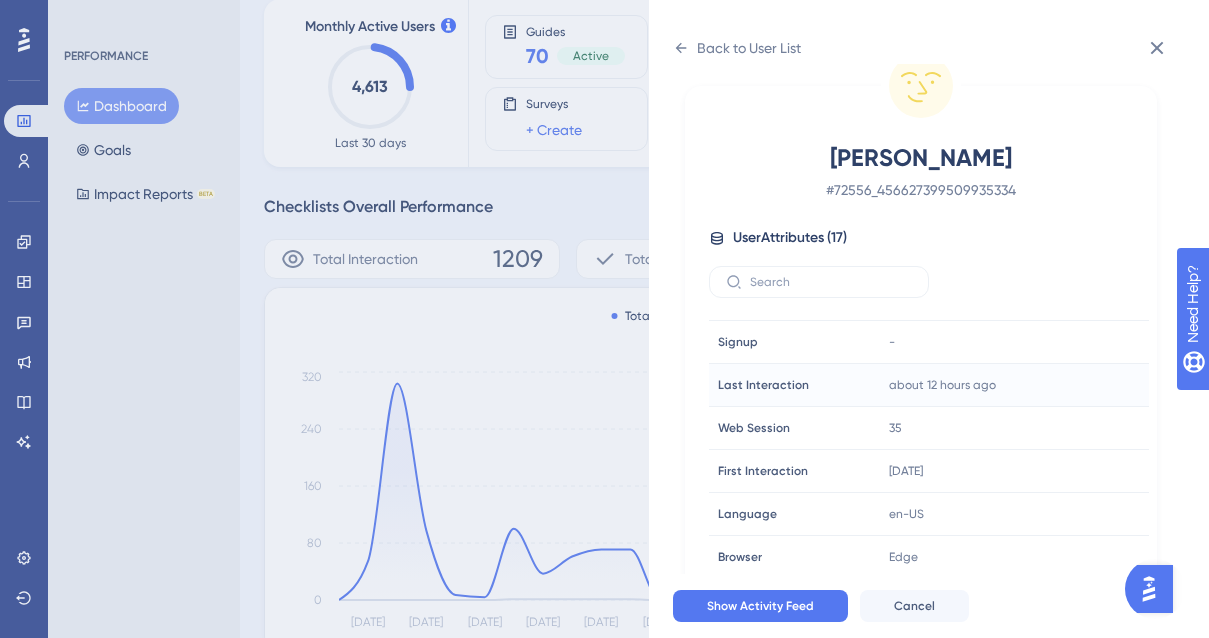 scroll, scrollTop: 0, scrollLeft: 0, axis: both 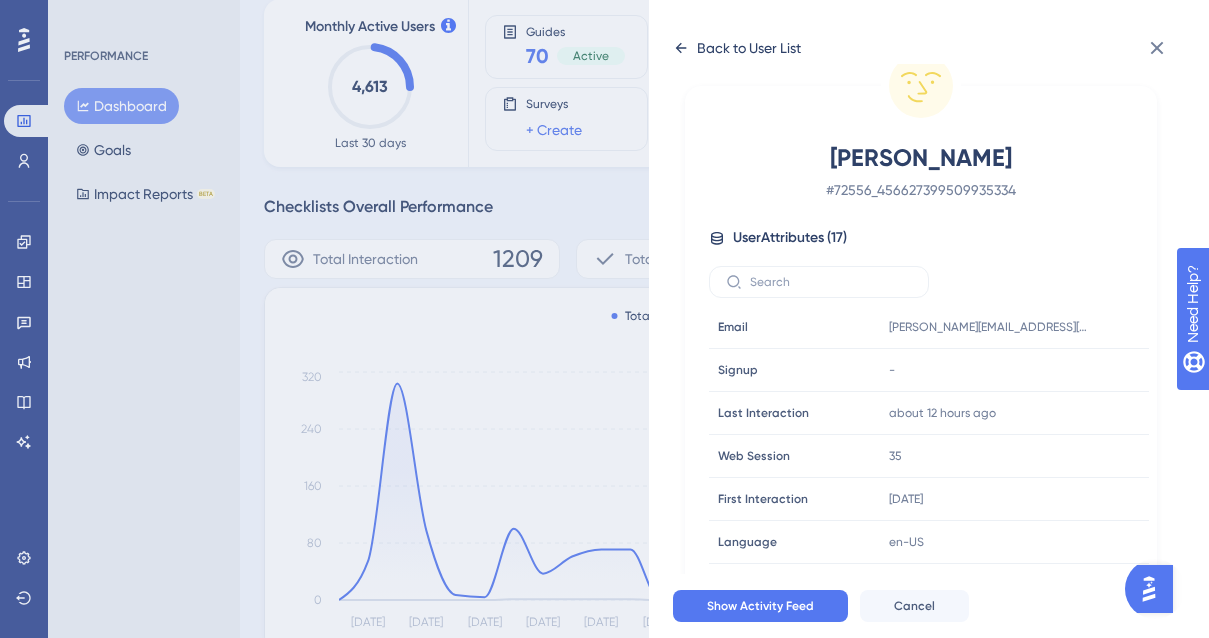 click 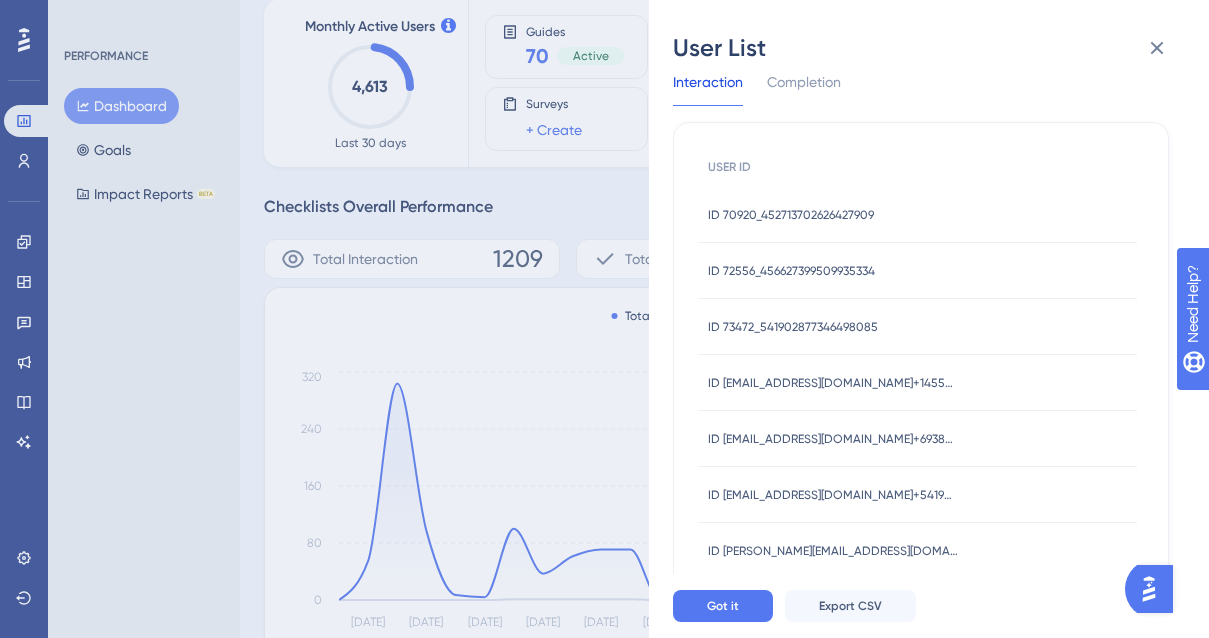 click on "ID 73472_541902877346498085" at bounding box center (793, 327) 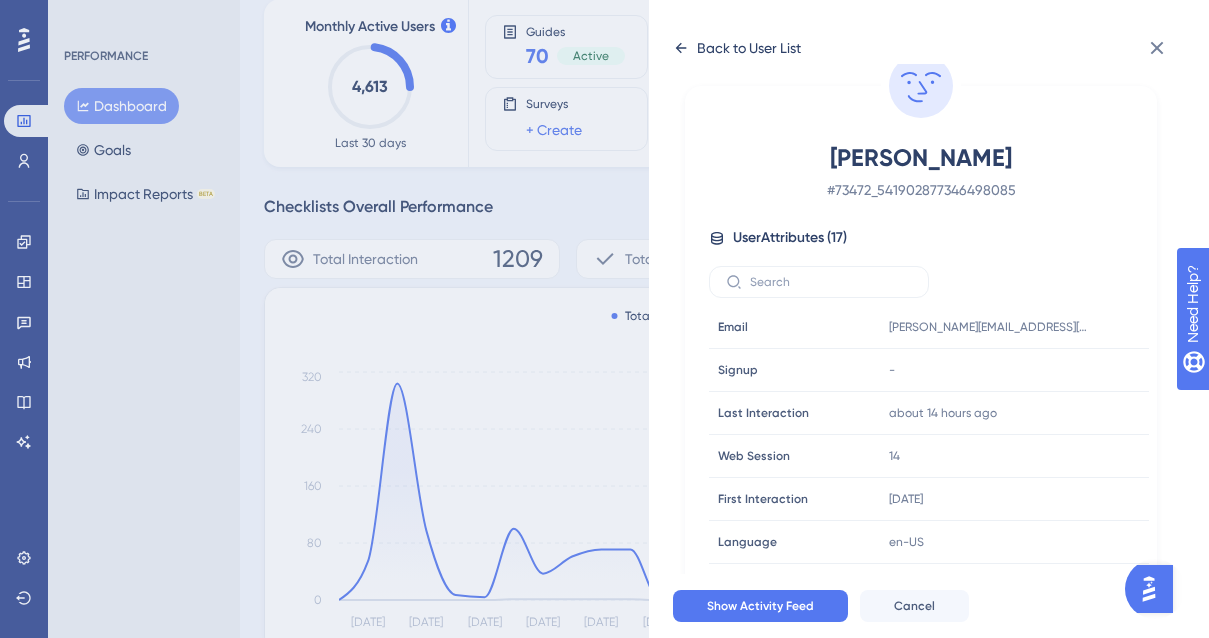 click on "Back to User List" at bounding box center [749, 48] 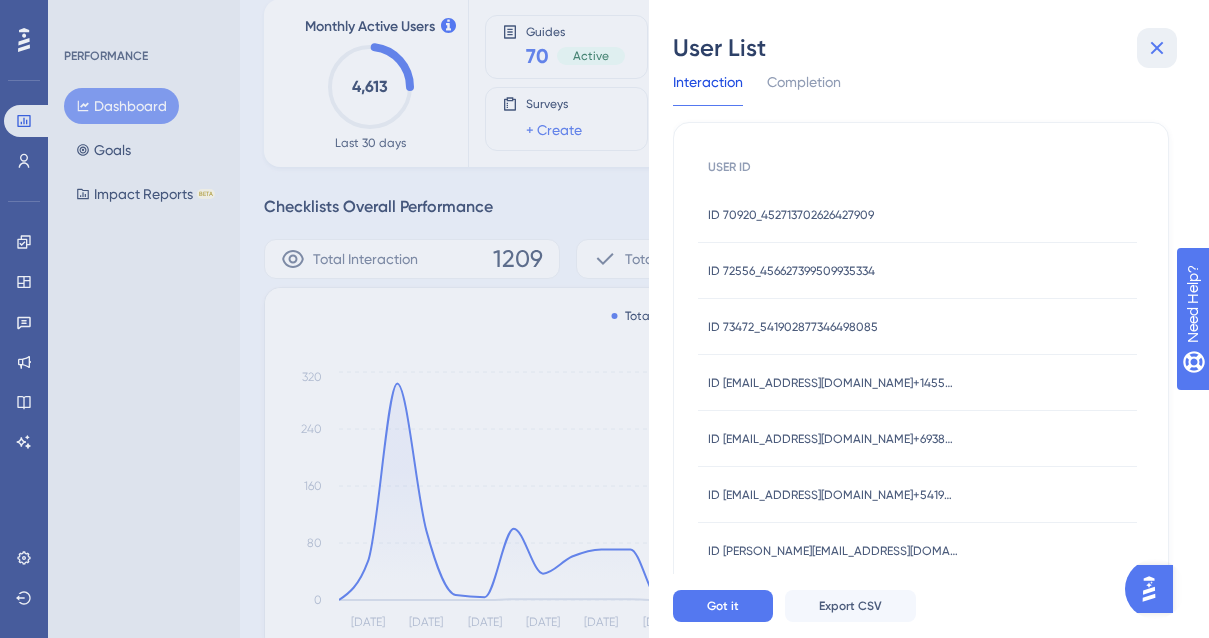 click 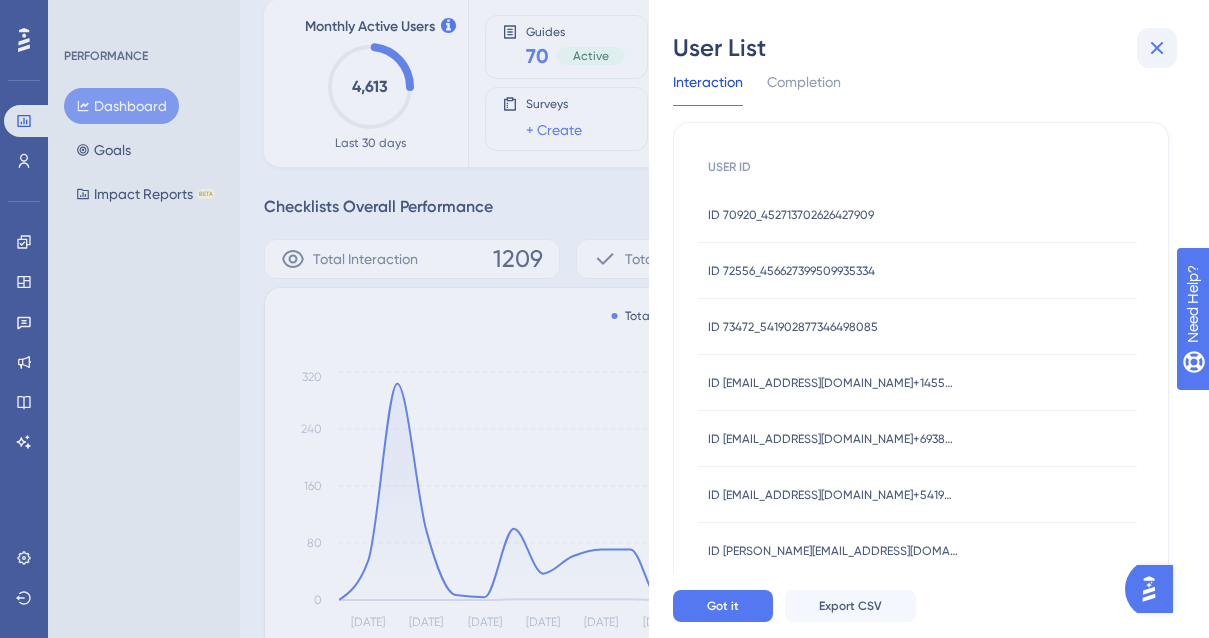 scroll, scrollTop: 0, scrollLeft: 0, axis: both 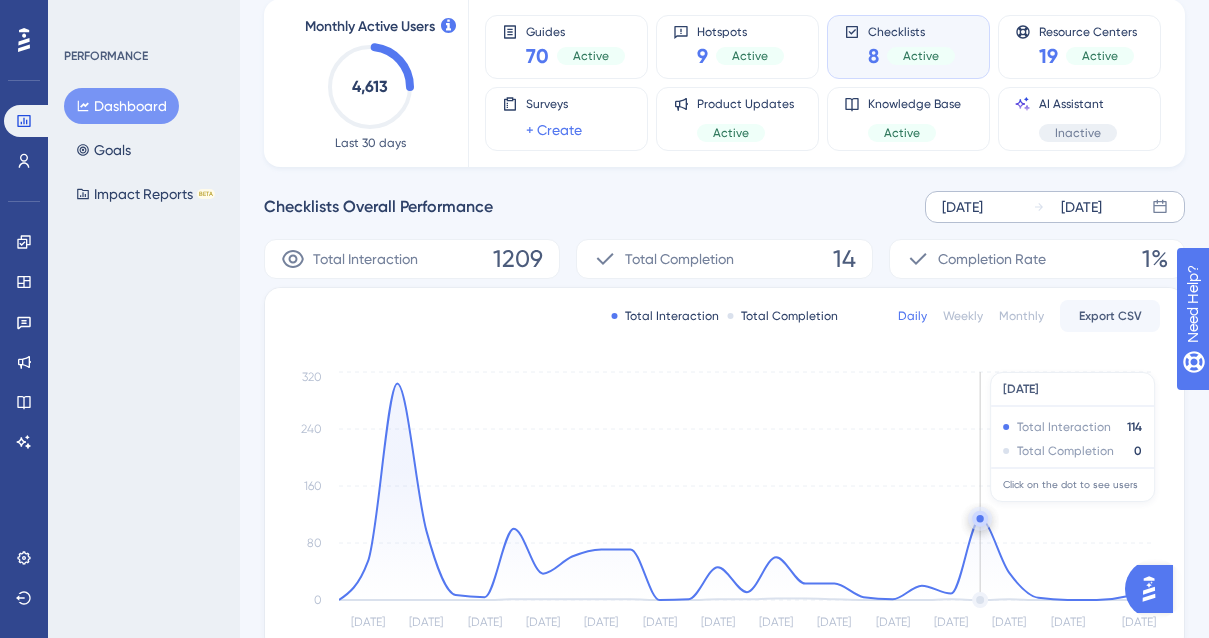 click 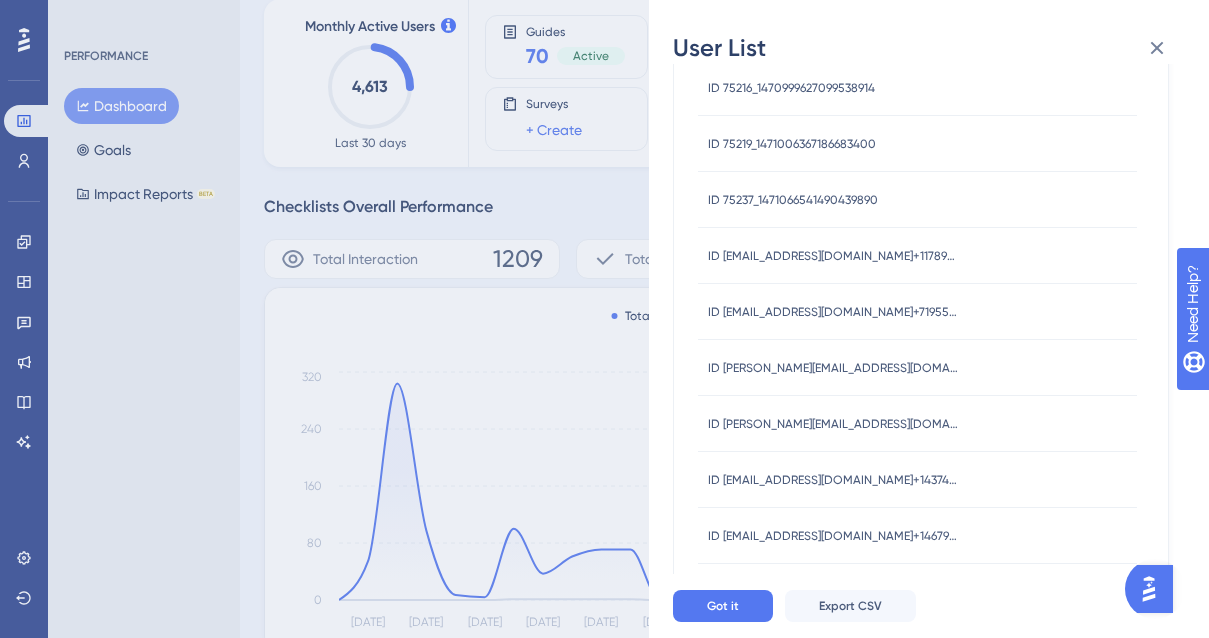 scroll, scrollTop: 218, scrollLeft: 0, axis: vertical 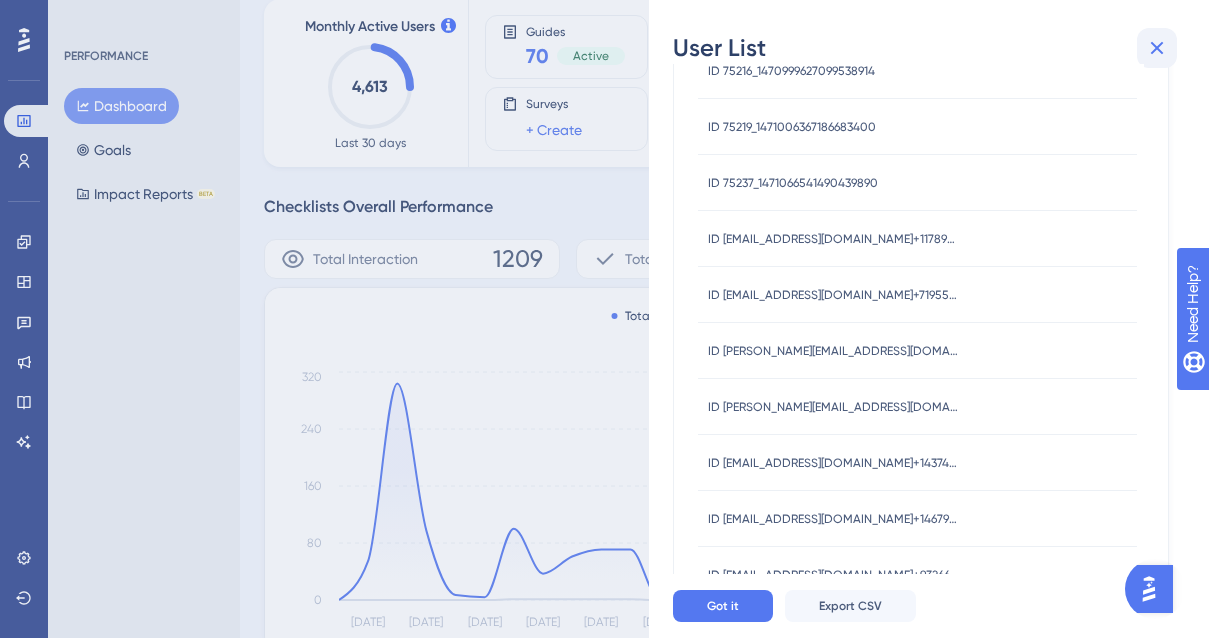 click 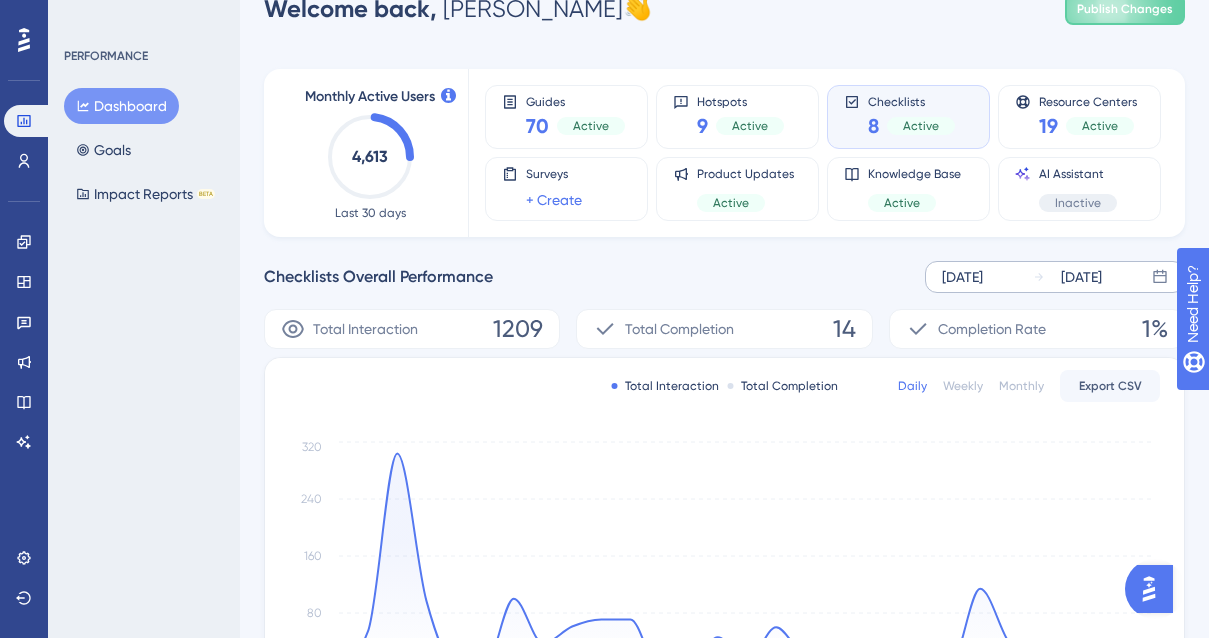 scroll, scrollTop: 33, scrollLeft: 0, axis: vertical 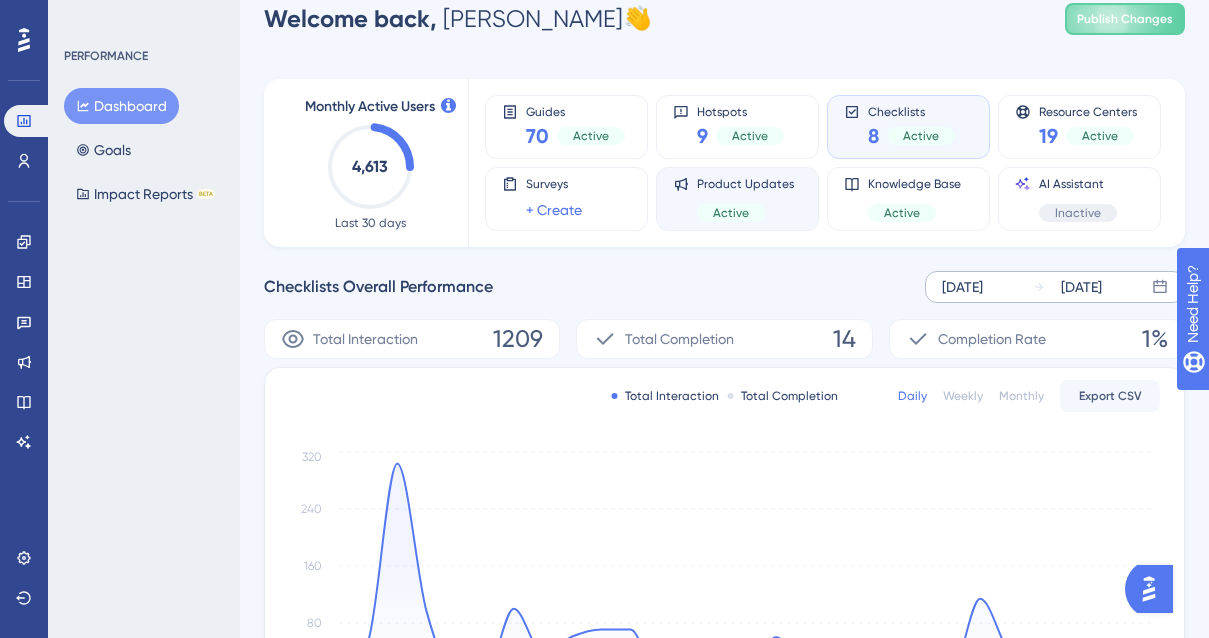 click on "Product Updates" at bounding box center (745, 184) 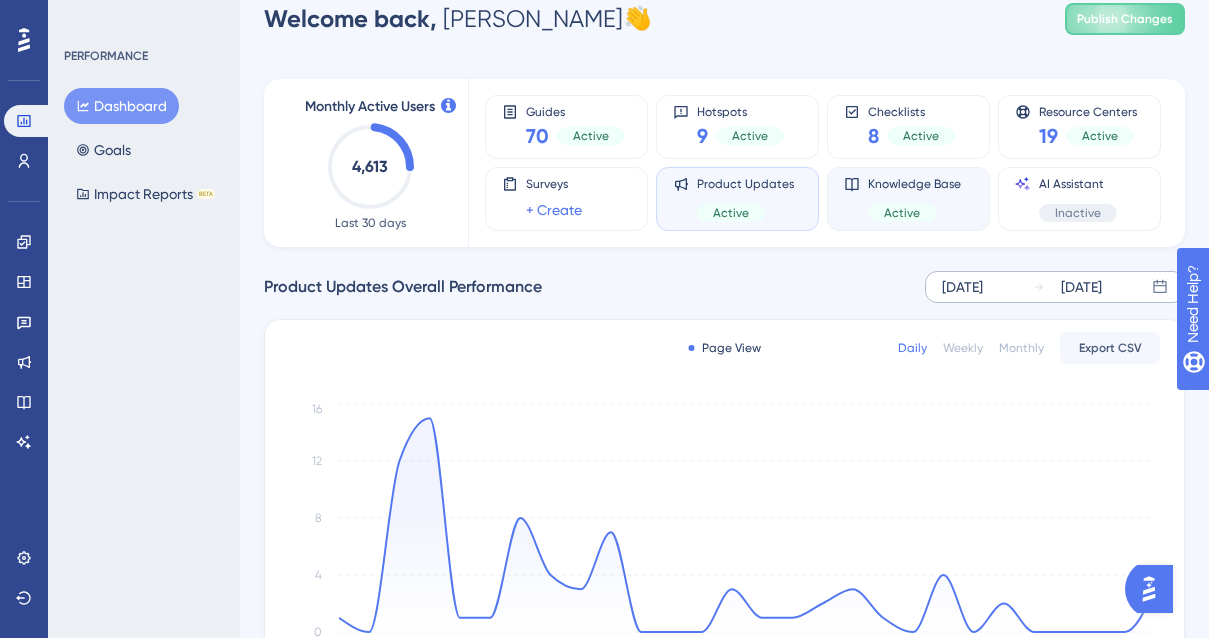 click on "Knowledge Base Active" at bounding box center [908, 199] 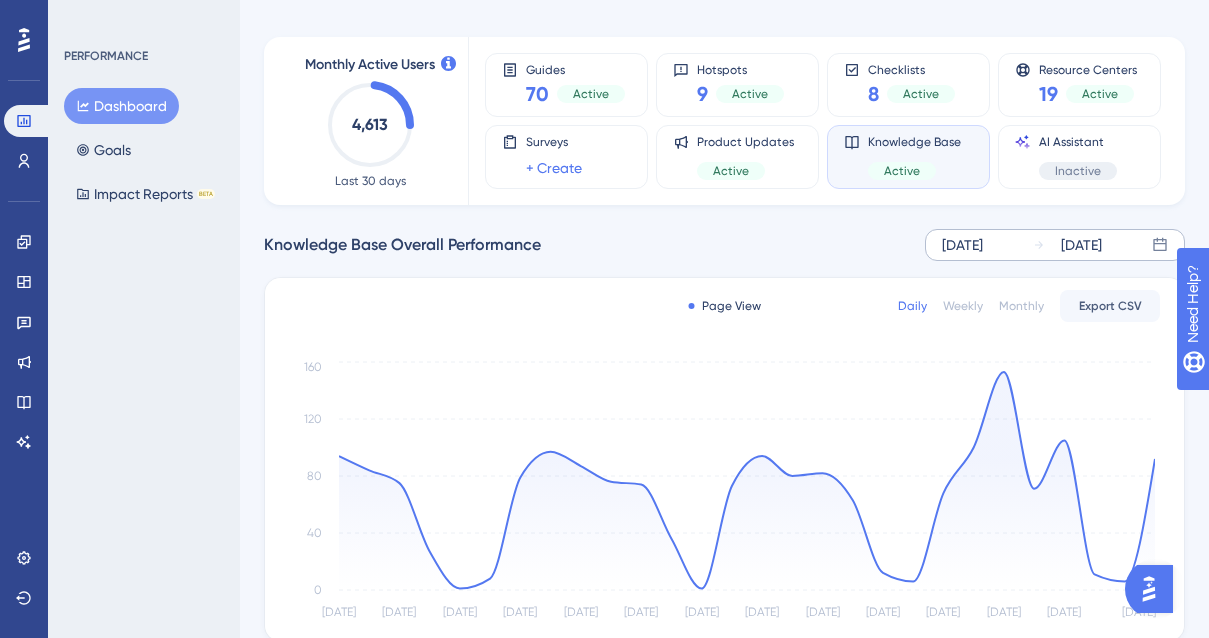 scroll, scrollTop: 80, scrollLeft: 0, axis: vertical 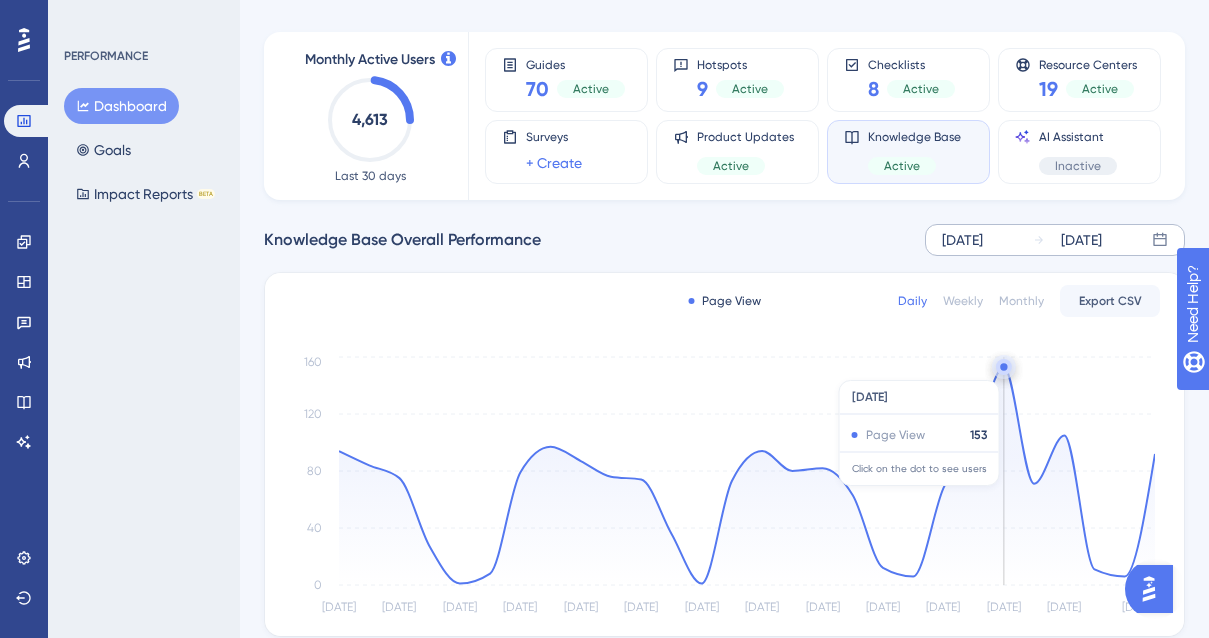 click 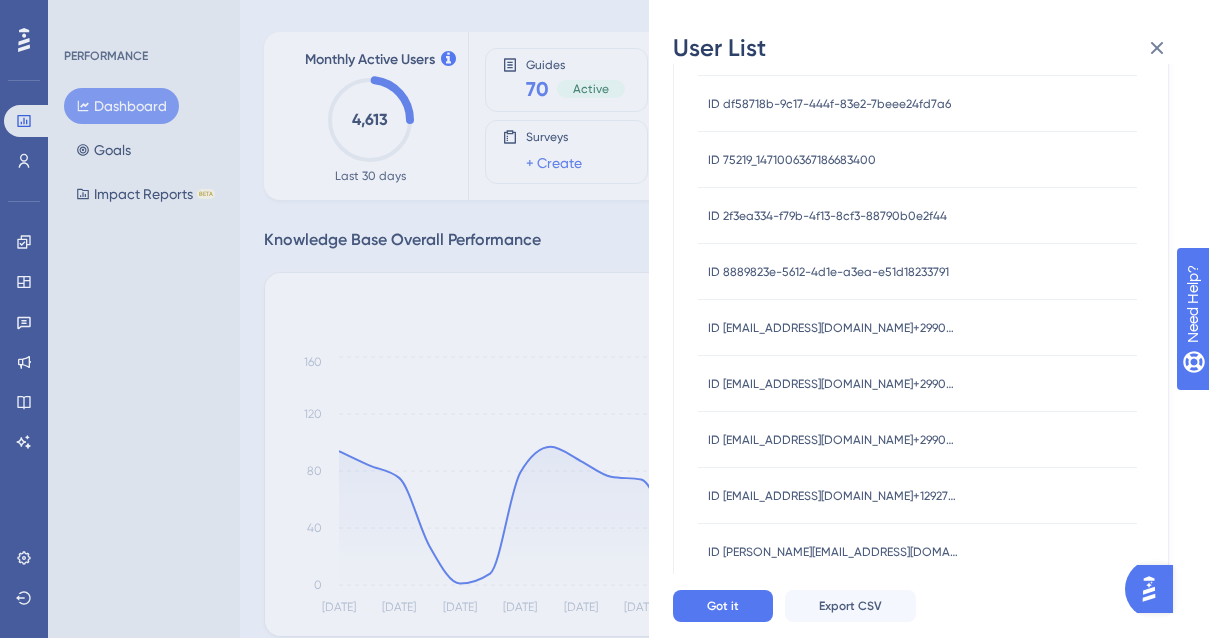 scroll, scrollTop: 480, scrollLeft: 0, axis: vertical 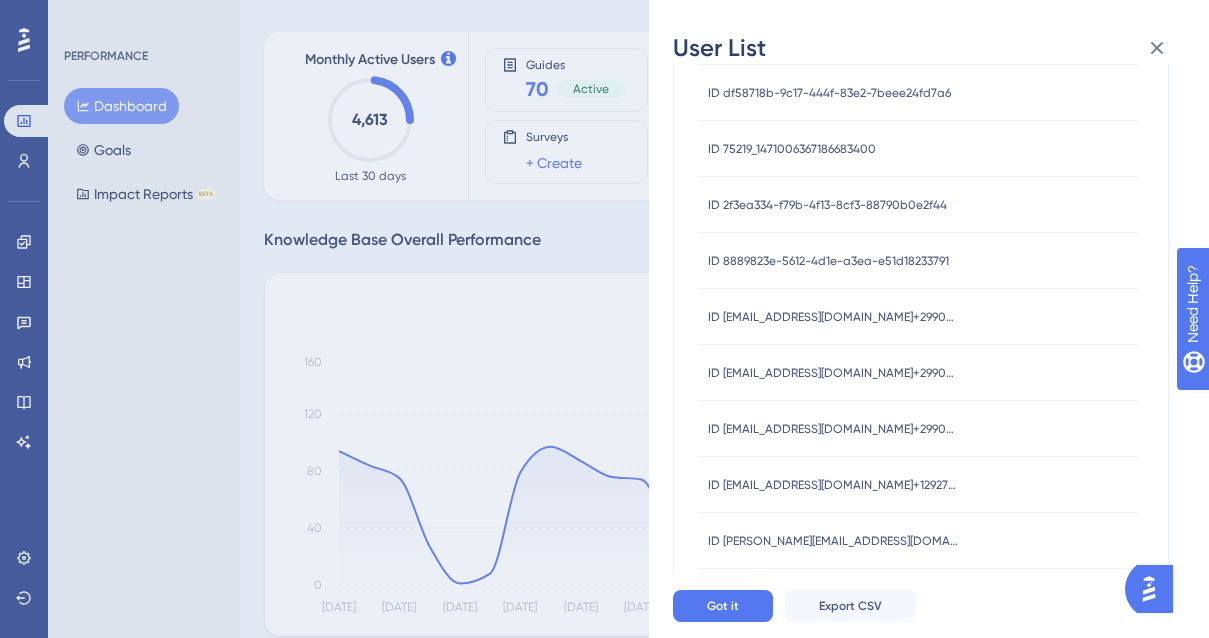click on "ID 8889823e-5612-4d1e-a3ea-e51d18233791" at bounding box center (828, 261) 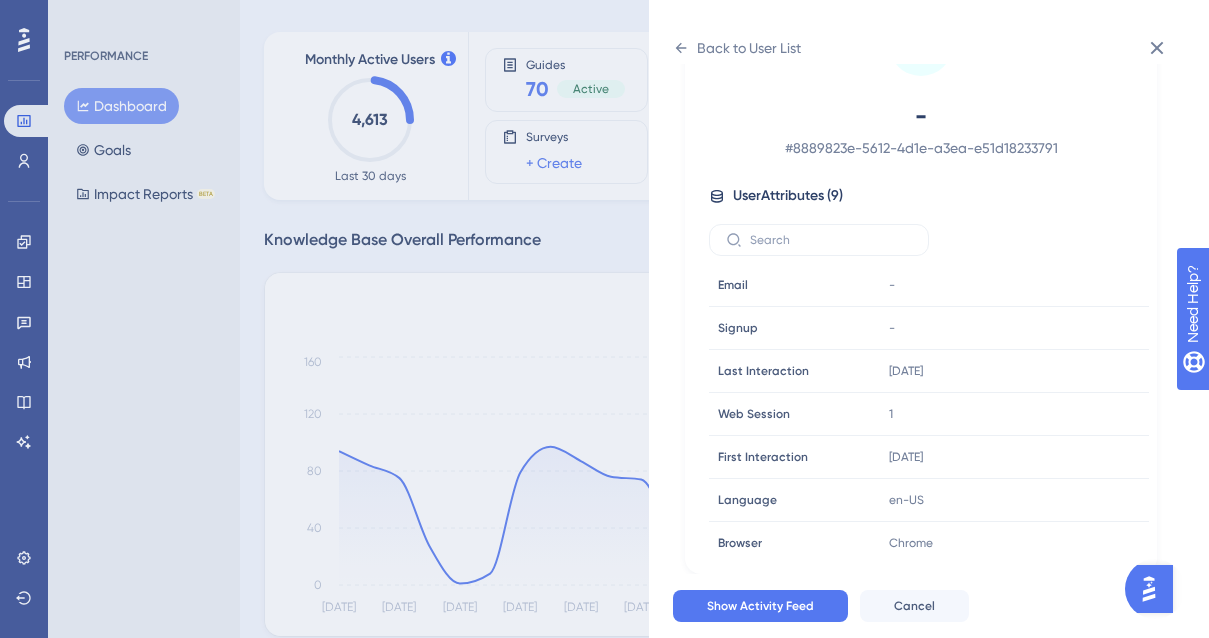 scroll, scrollTop: 116, scrollLeft: 0, axis: vertical 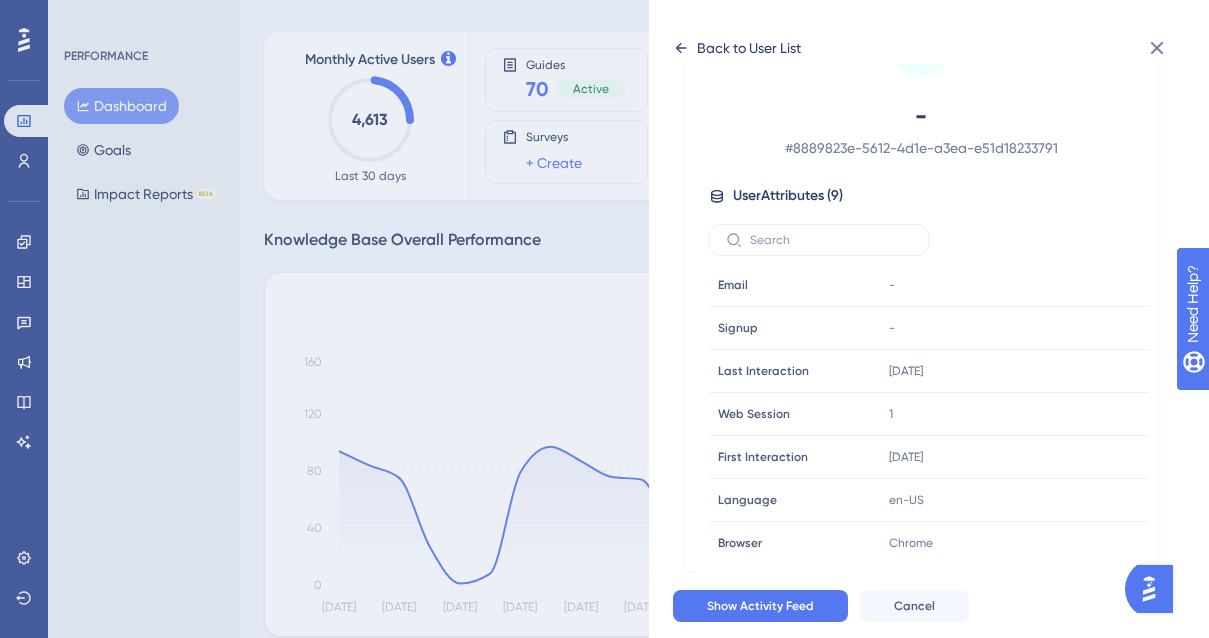 click on "Back to User List" at bounding box center [737, 48] 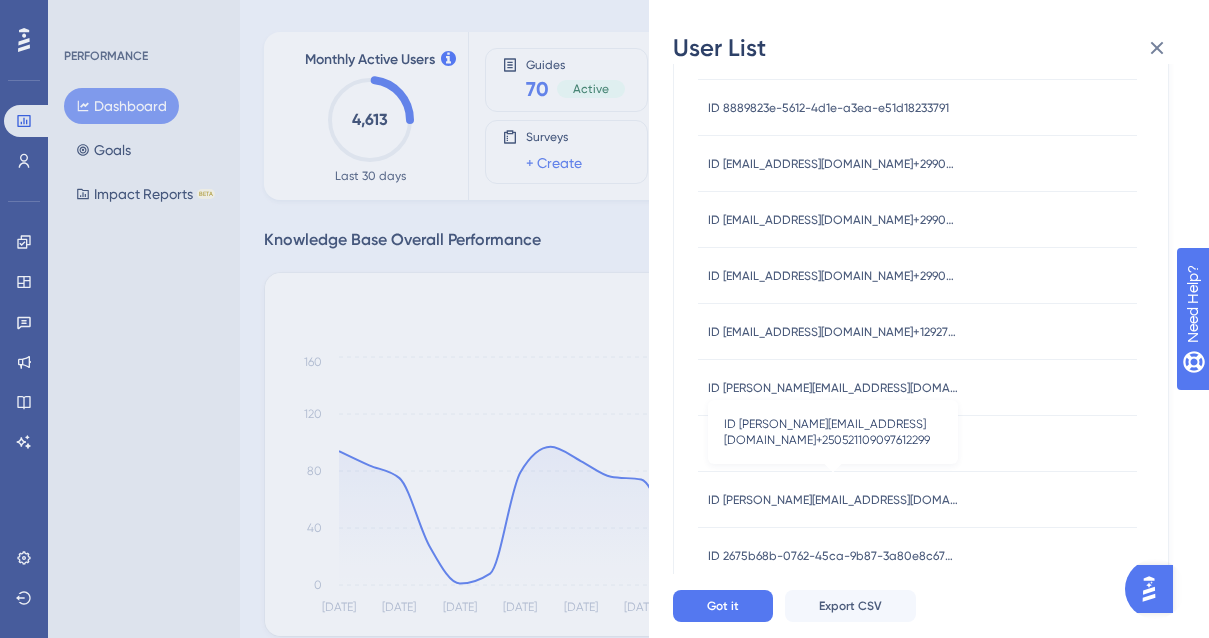 scroll, scrollTop: 656, scrollLeft: 0, axis: vertical 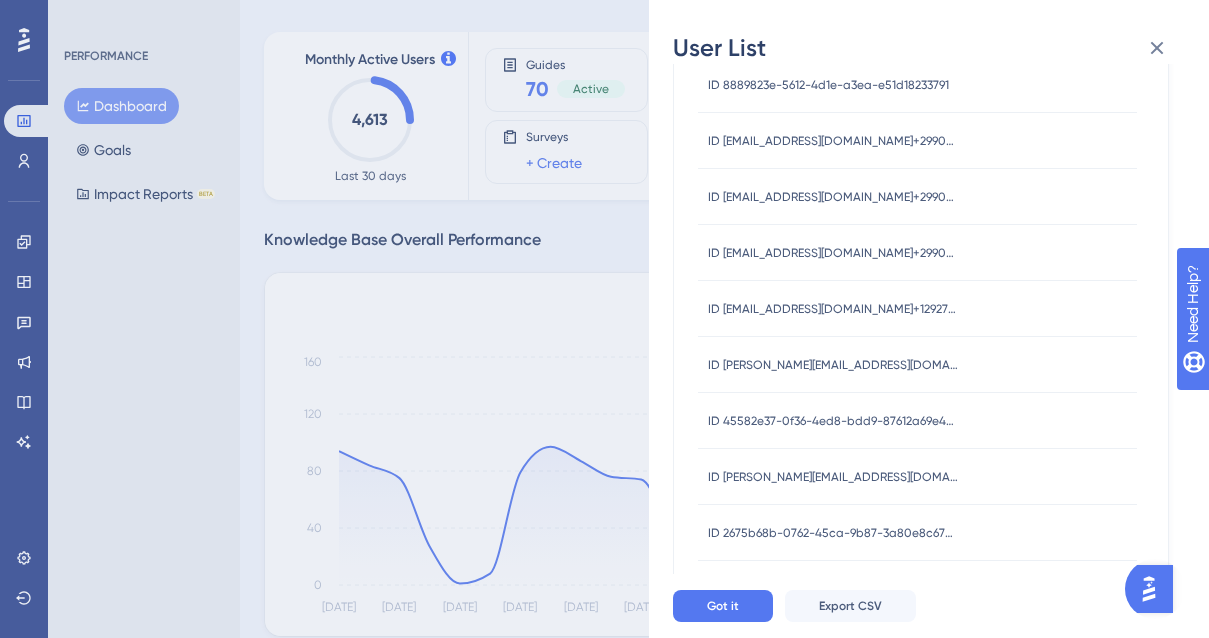 click on "ID 45582e37-0f36-4ed8-bdd9-87612a69e44d" at bounding box center [833, 421] 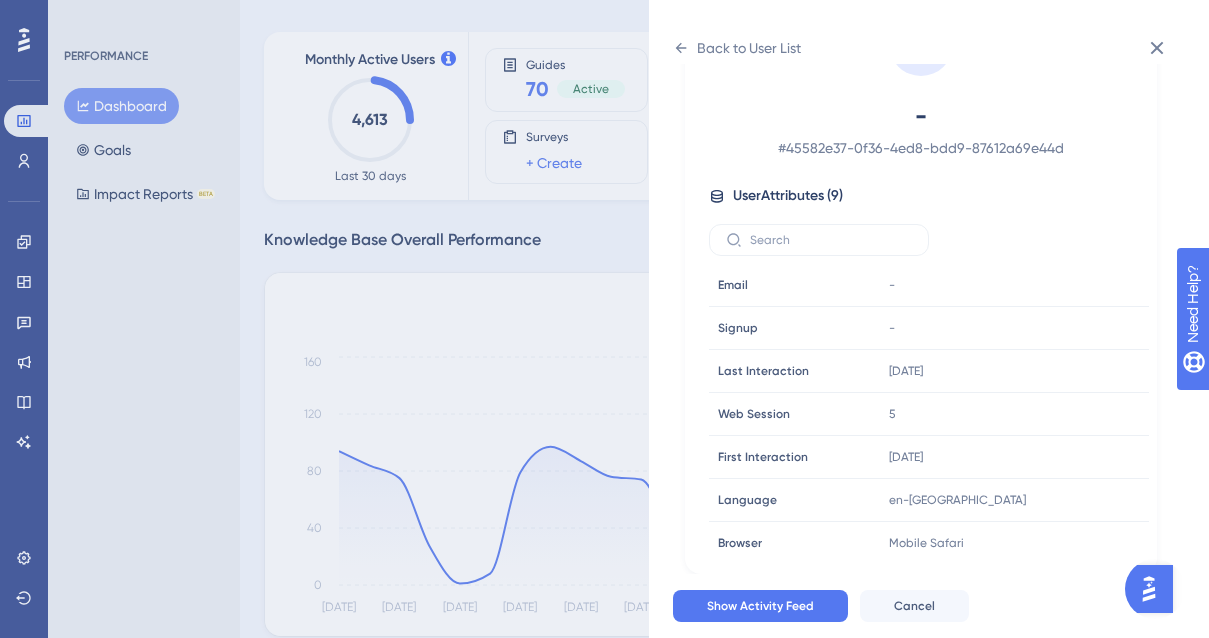 scroll, scrollTop: 116, scrollLeft: 0, axis: vertical 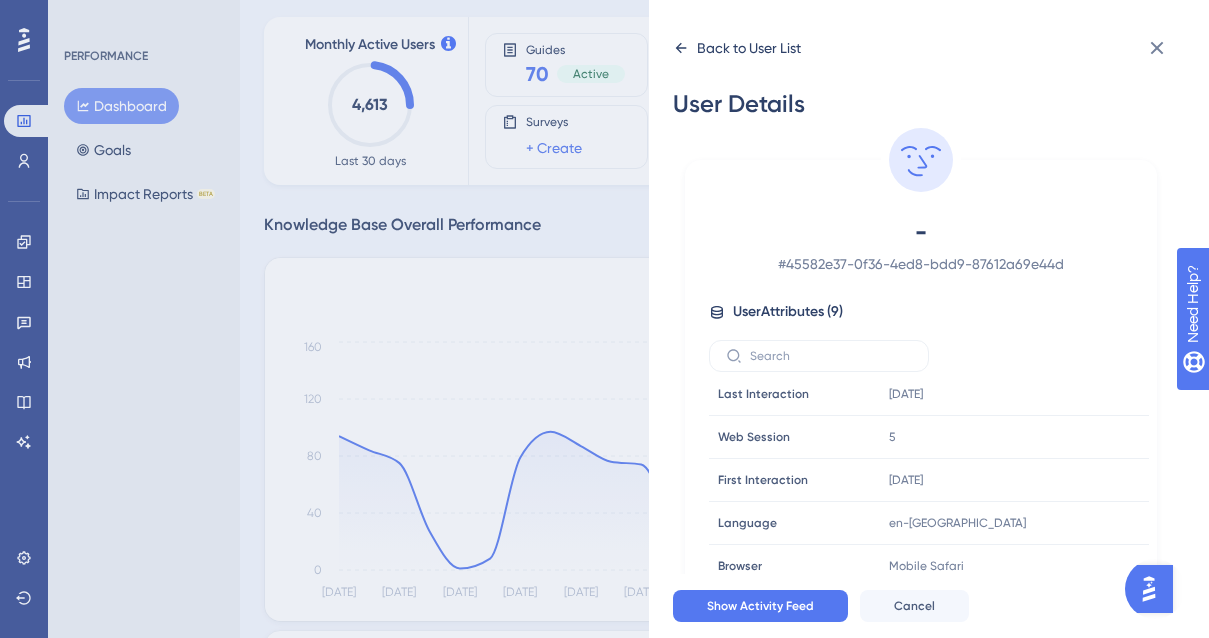 click on "Back to User List" at bounding box center [737, 48] 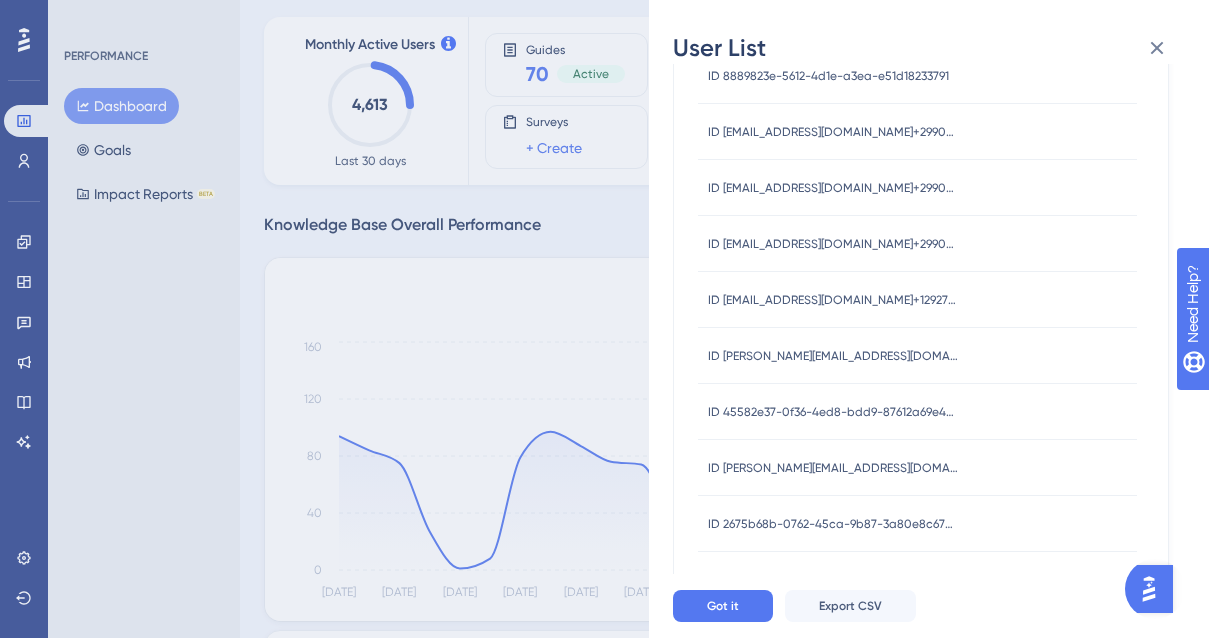 scroll, scrollTop: 844, scrollLeft: 0, axis: vertical 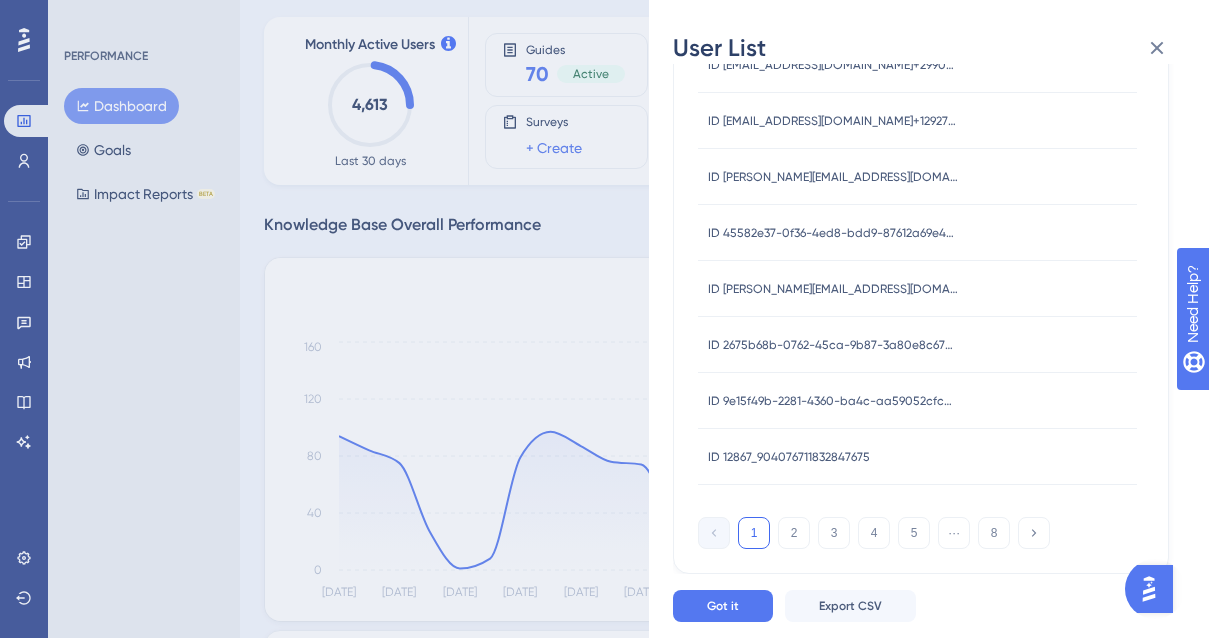 click on "ID 9e15f49b-2281-4360-ba4c-aa59052cfccb" at bounding box center (833, 401) 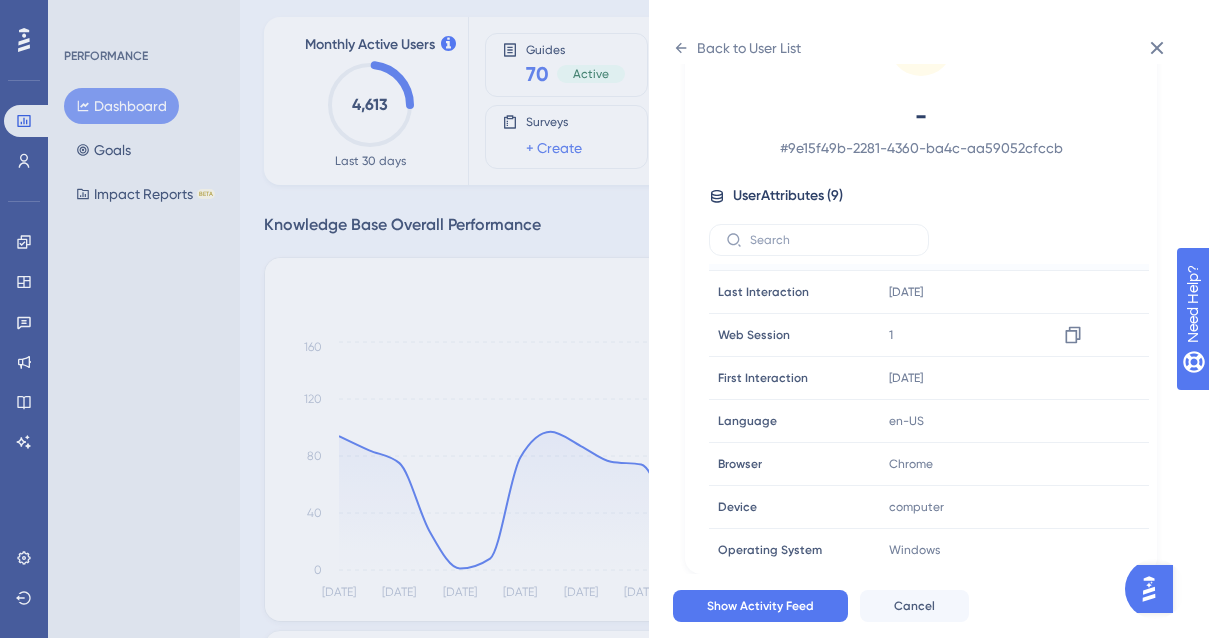 scroll, scrollTop: 93, scrollLeft: 0, axis: vertical 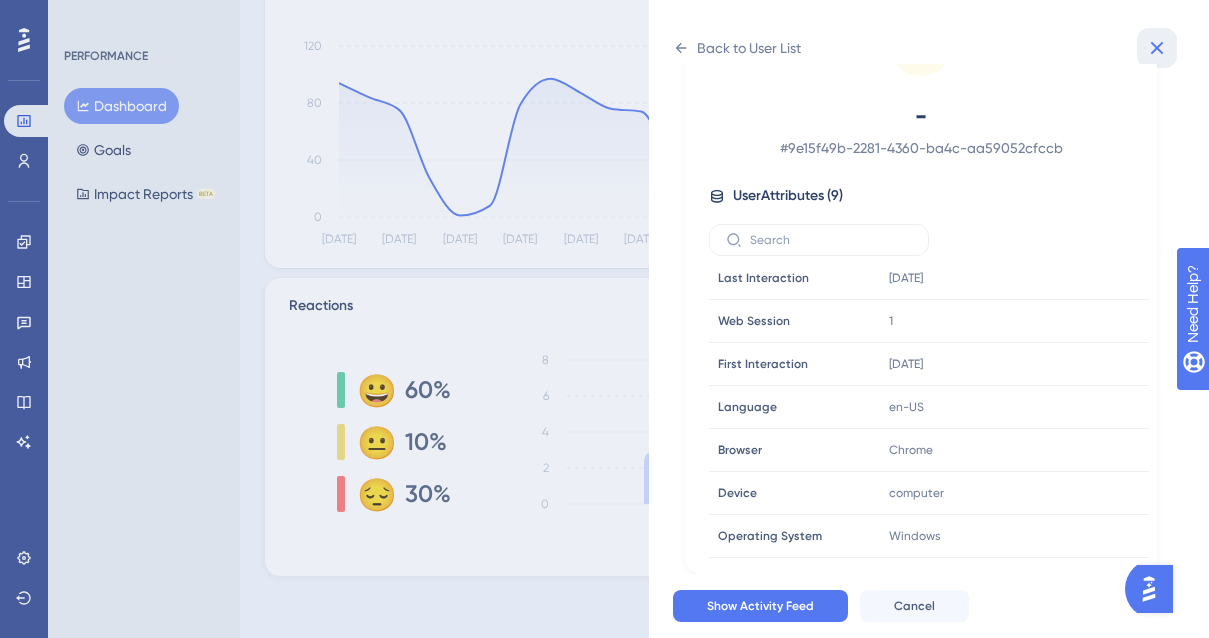 click 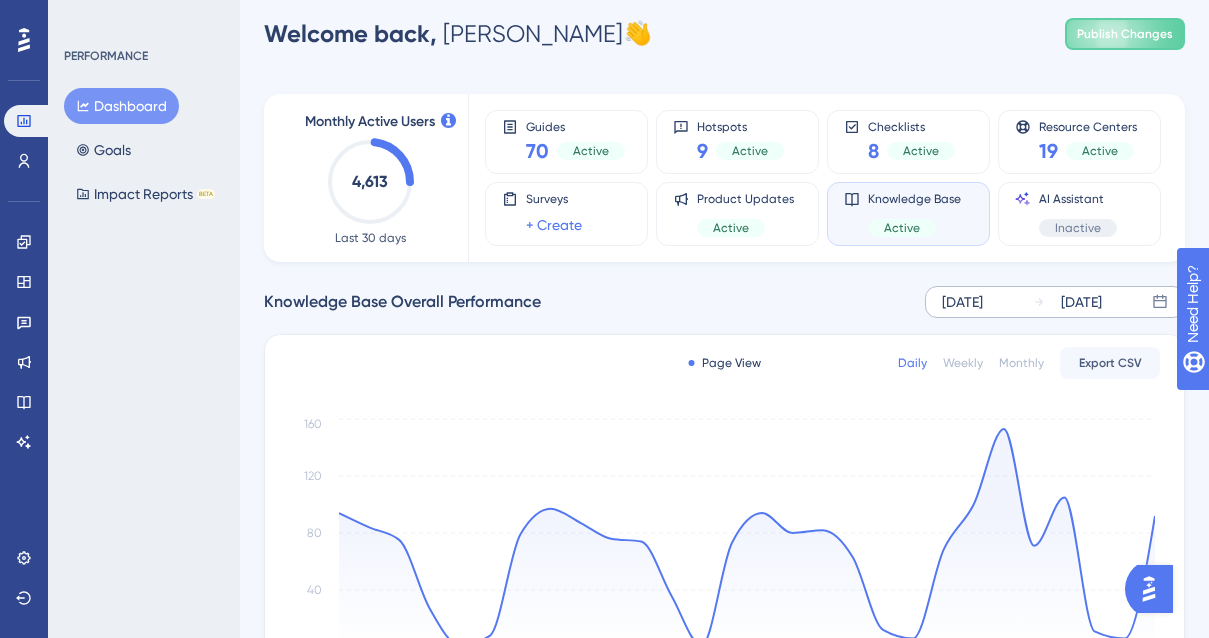 scroll, scrollTop: 0, scrollLeft: 0, axis: both 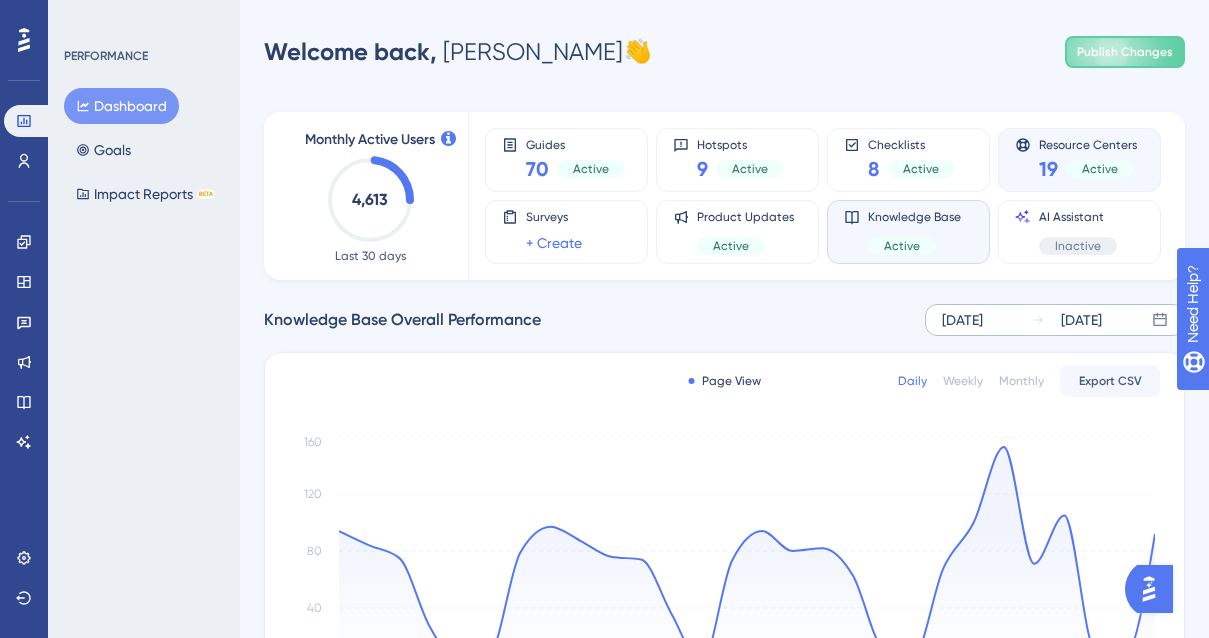 click on "Resource Centers" at bounding box center [1088, 144] 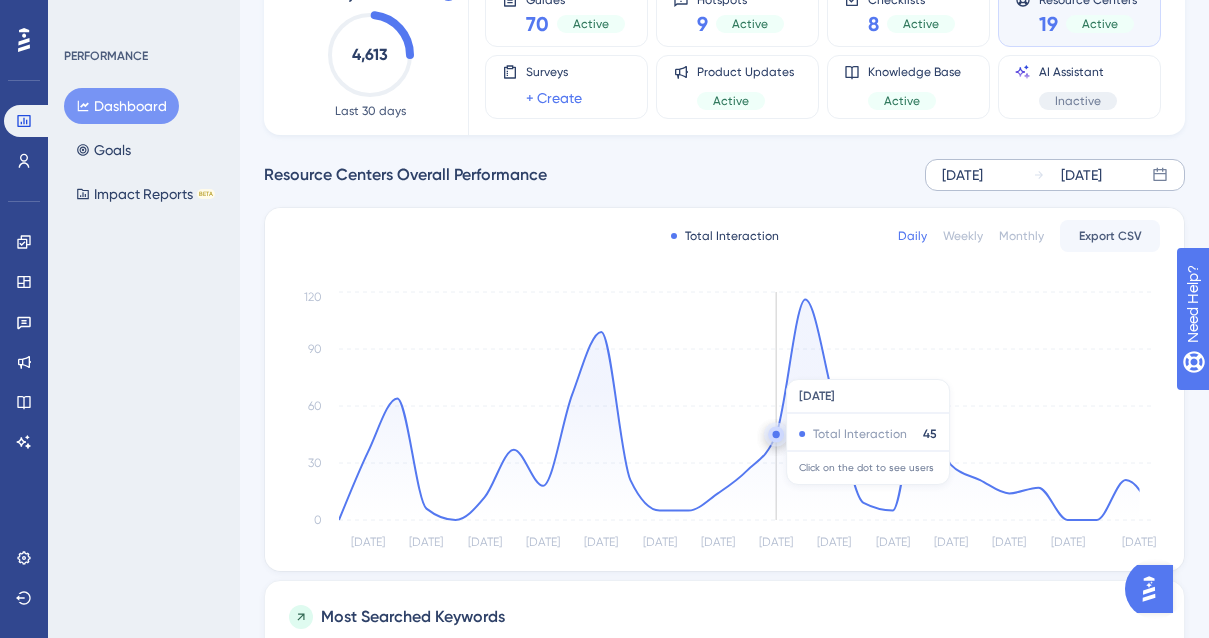 scroll, scrollTop: 174, scrollLeft: 0, axis: vertical 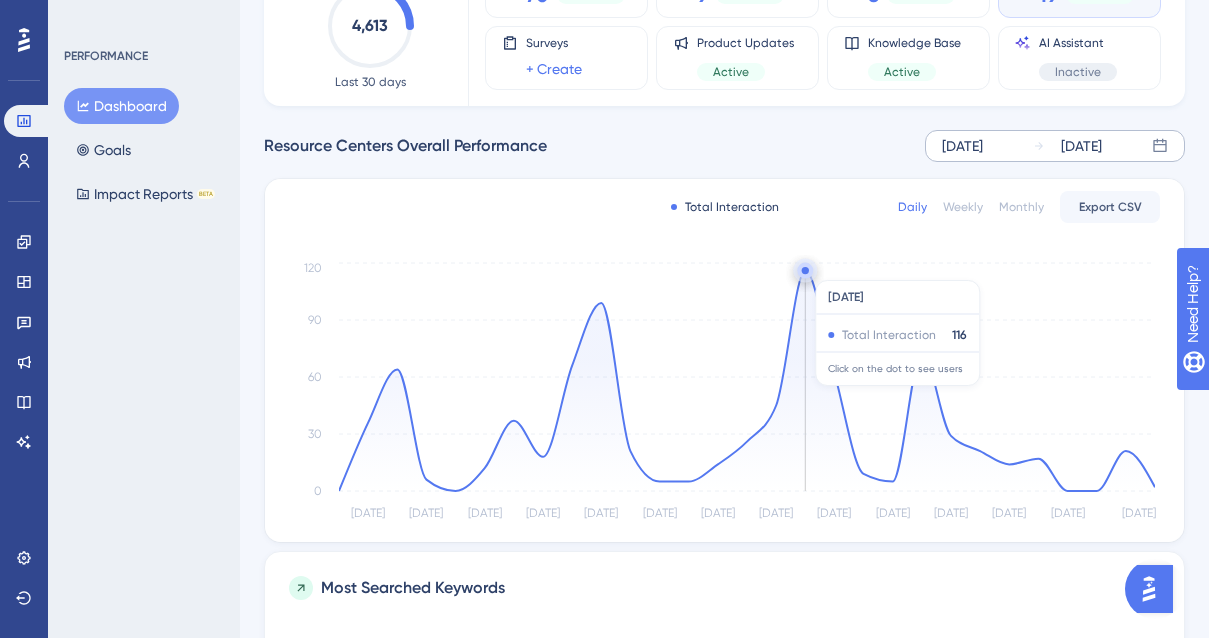 click 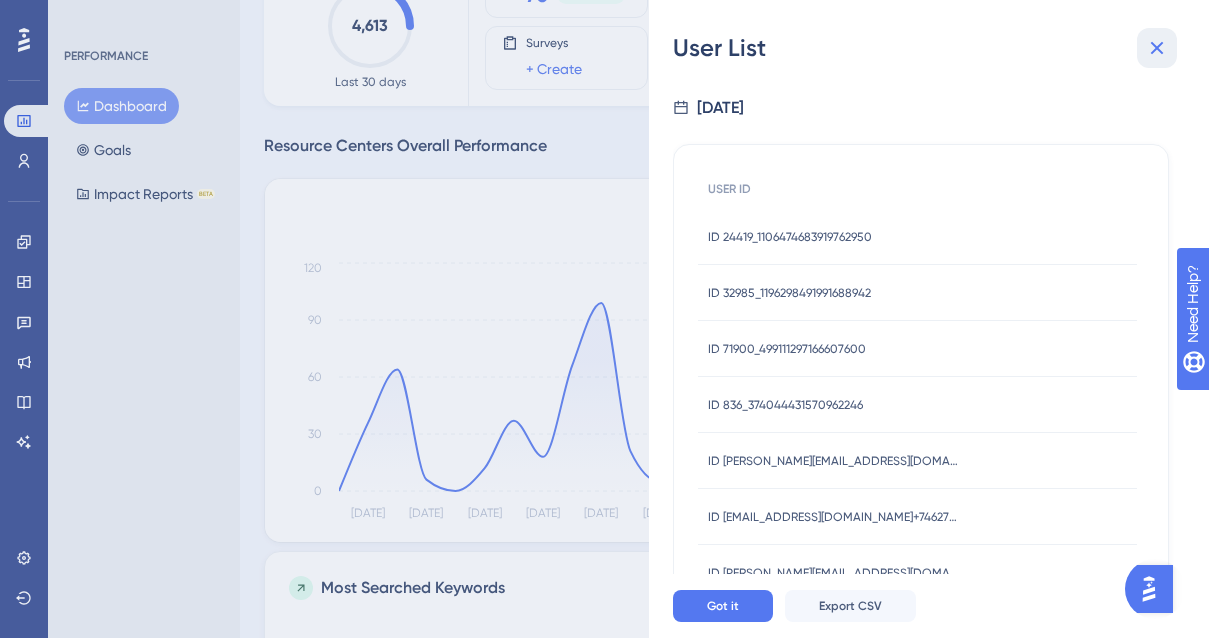 click 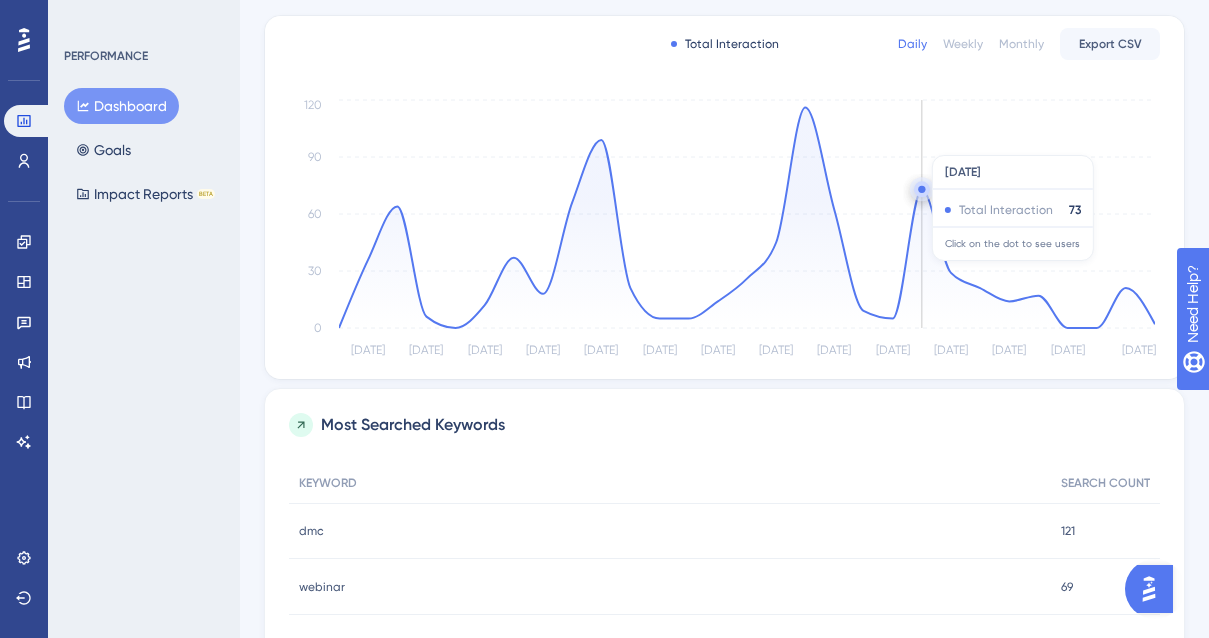 scroll, scrollTop: 473, scrollLeft: 0, axis: vertical 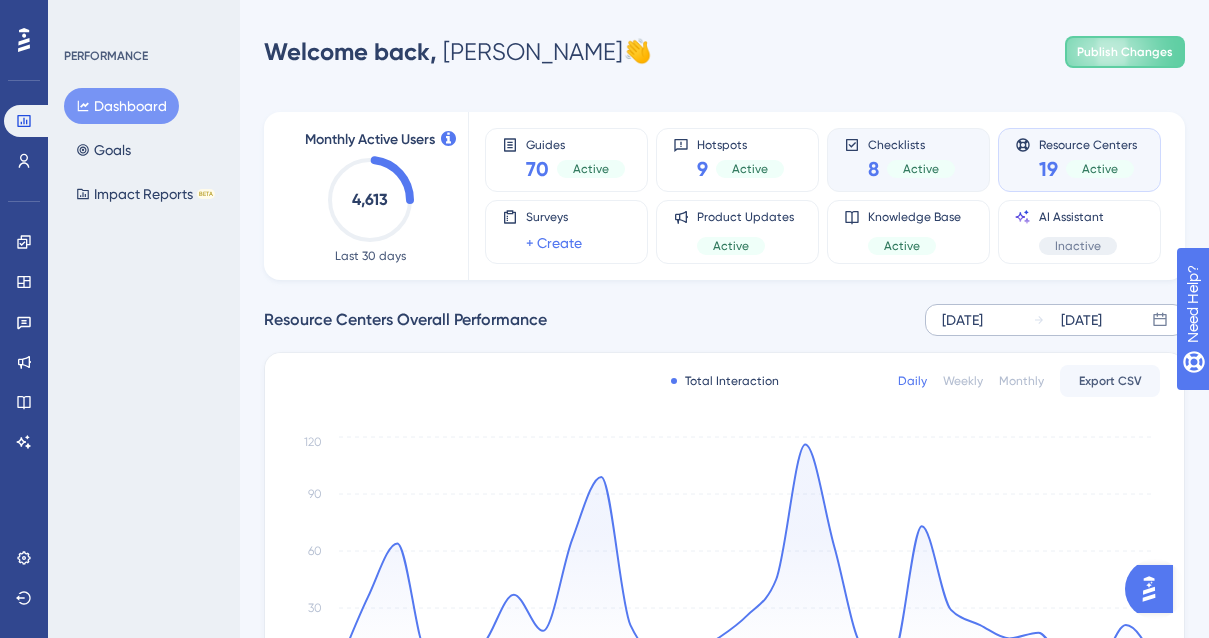 click on "Checklists" at bounding box center (911, 144) 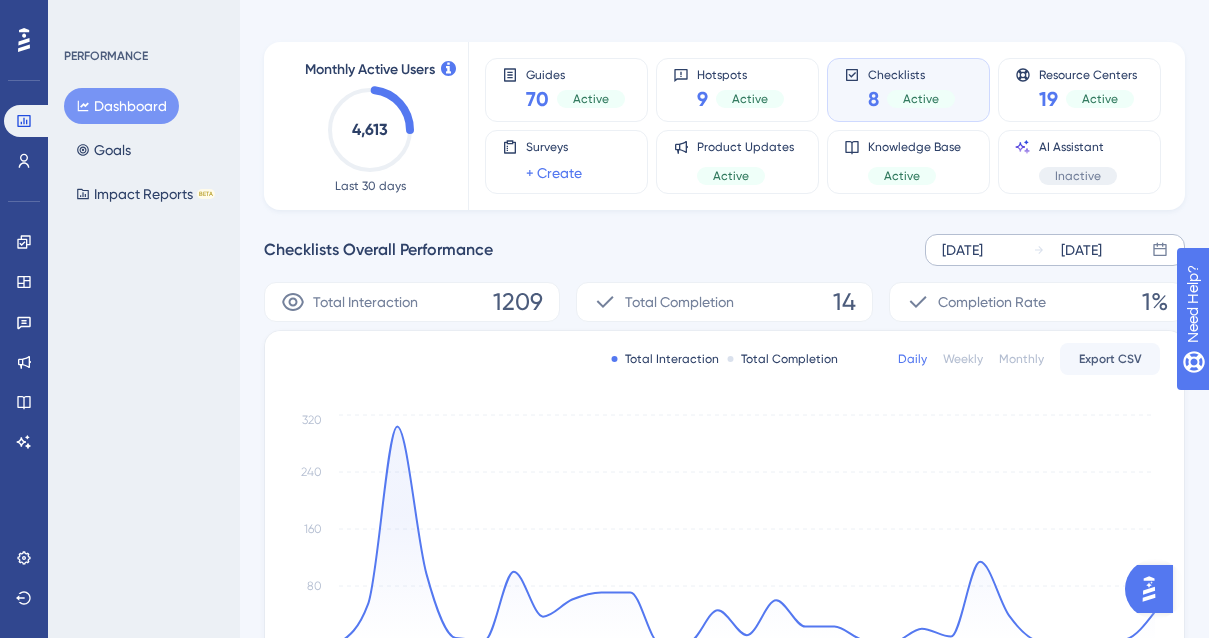 scroll, scrollTop: 32, scrollLeft: 0, axis: vertical 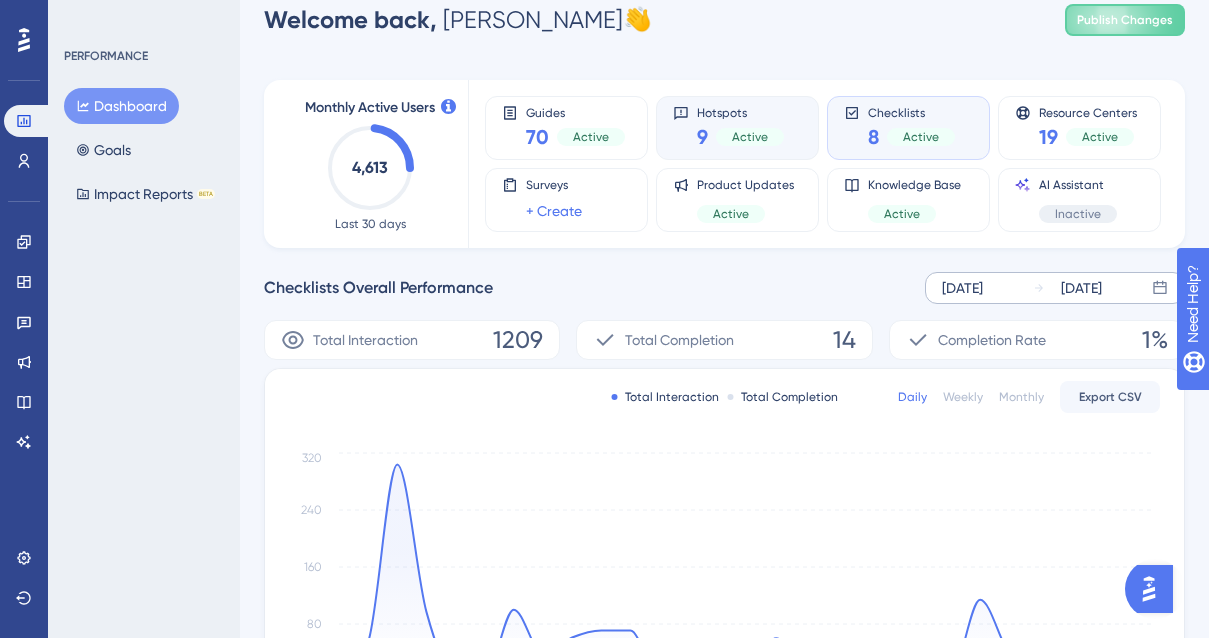 click on "Hotspots" at bounding box center (740, 112) 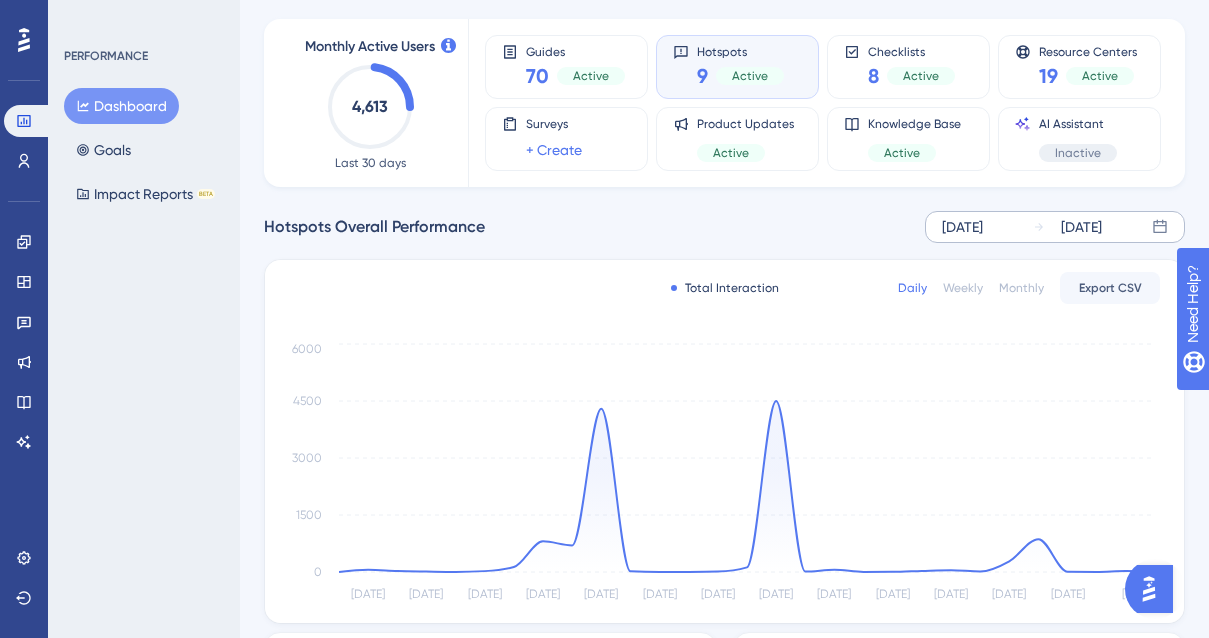 scroll, scrollTop: 0, scrollLeft: 0, axis: both 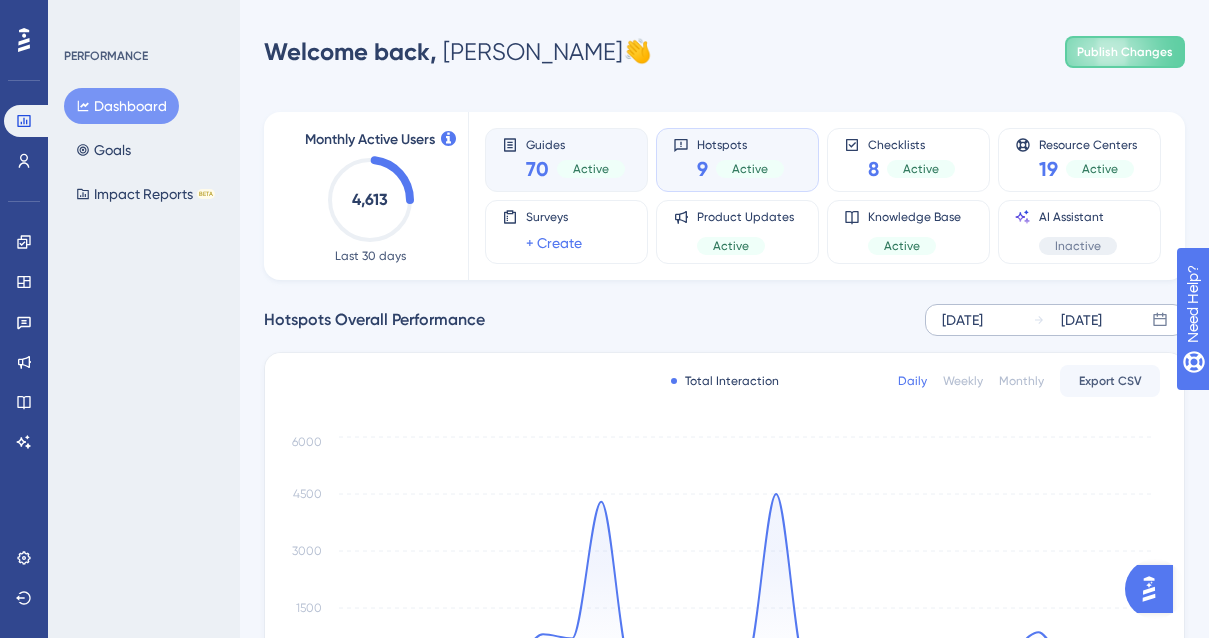click on "Guides" at bounding box center (575, 144) 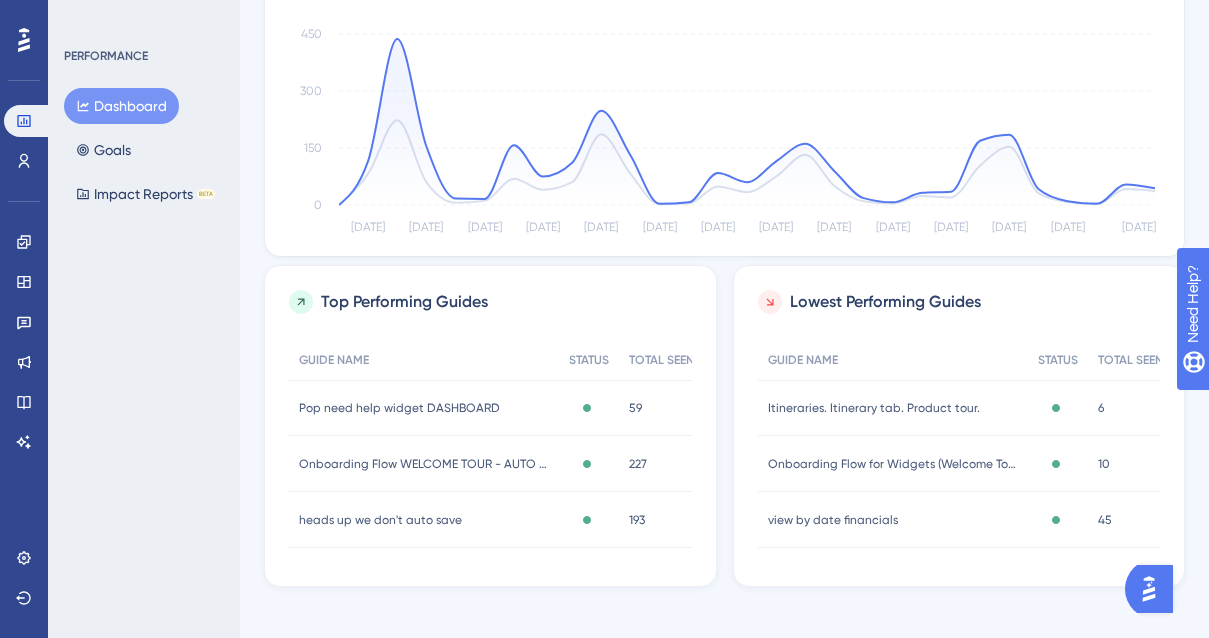 scroll, scrollTop: 513, scrollLeft: 0, axis: vertical 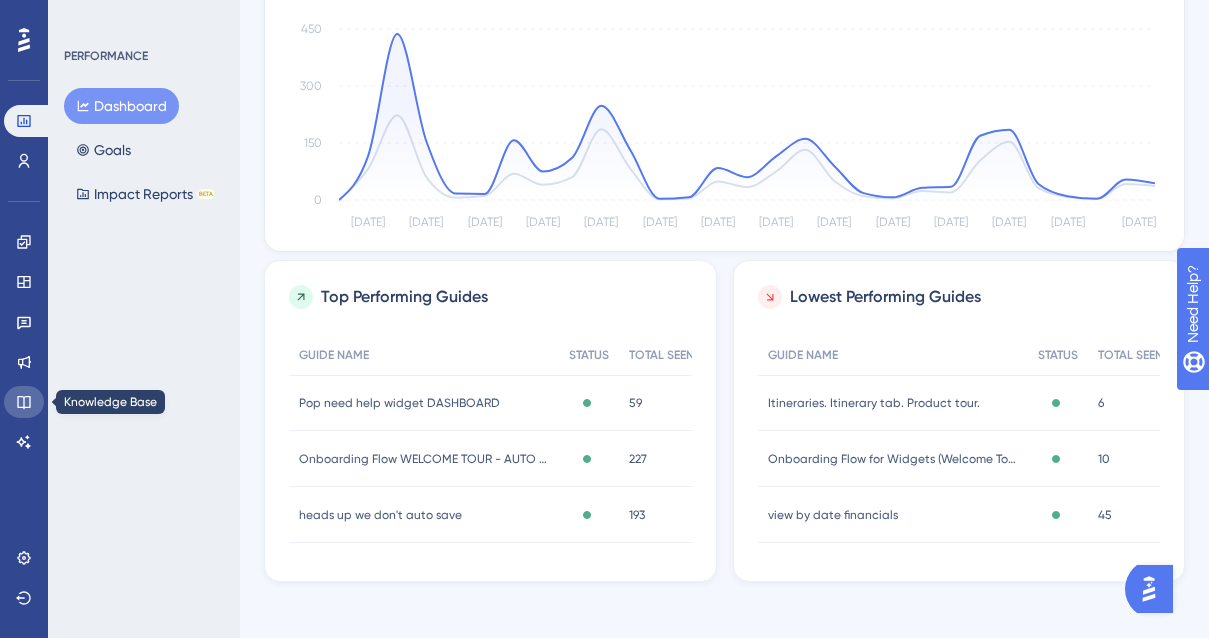 click 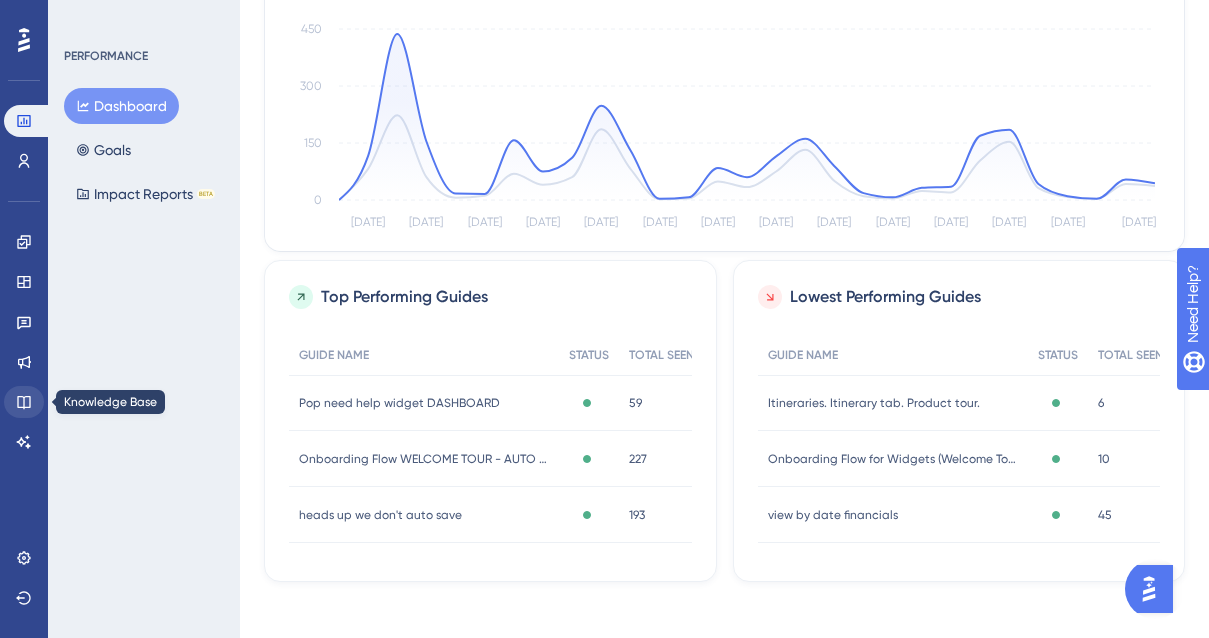 scroll, scrollTop: 0, scrollLeft: 0, axis: both 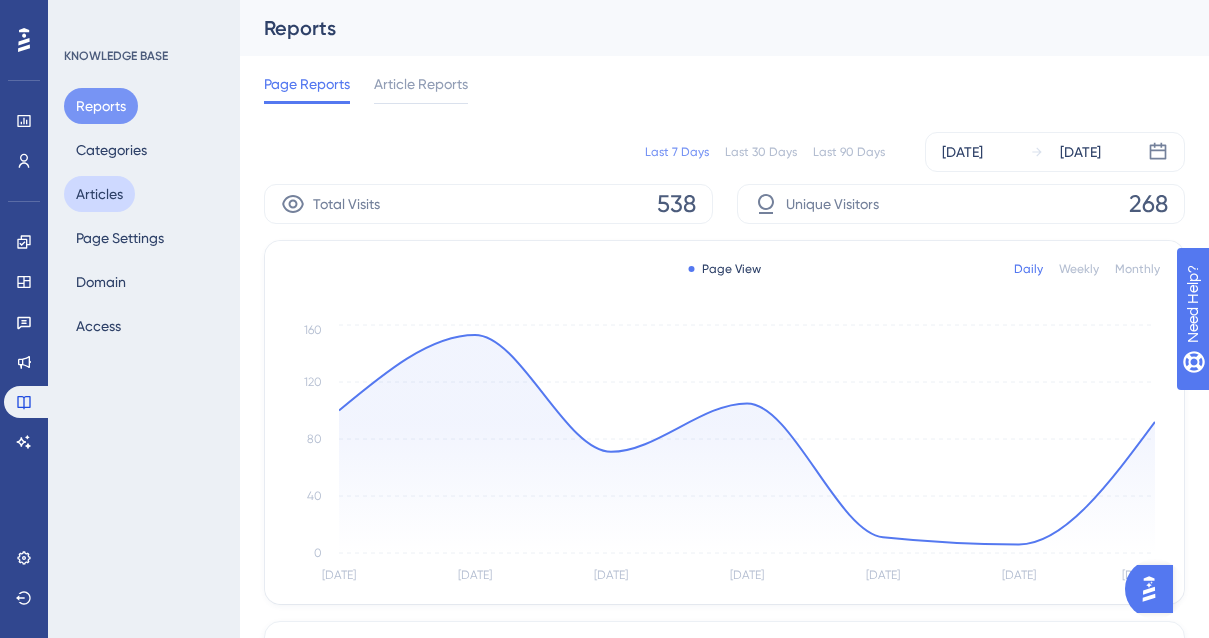 click on "Articles" at bounding box center [99, 194] 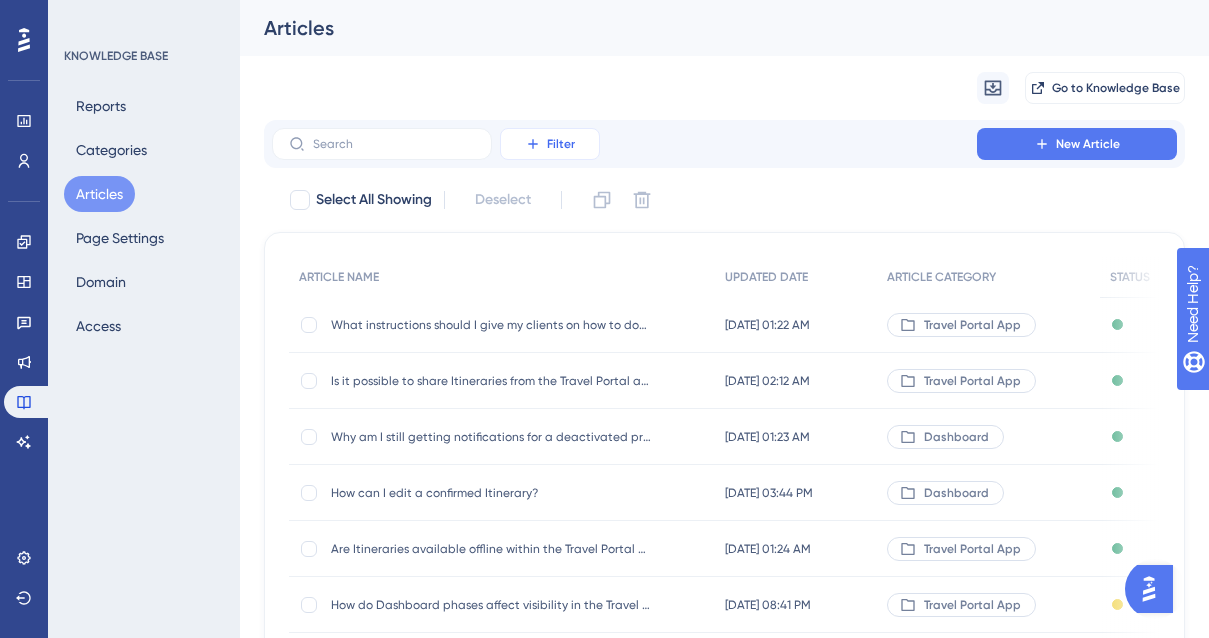 click on "Filter" at bounding box center (550, 144) 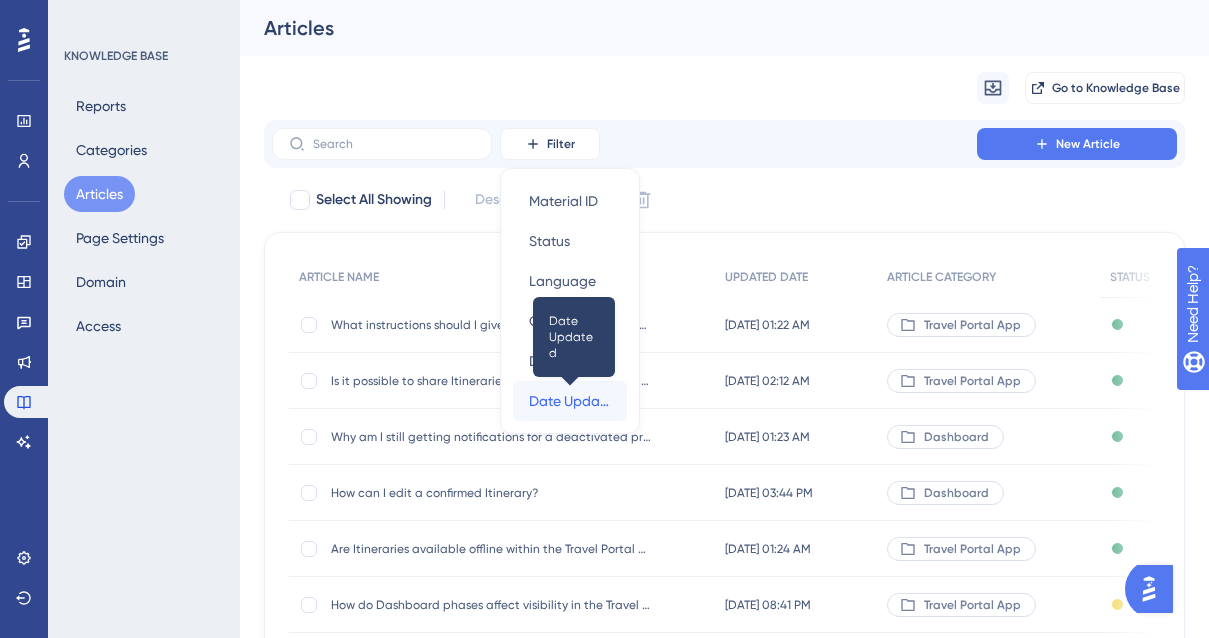 click on "Date Updated" at bounding box center [570, 401] 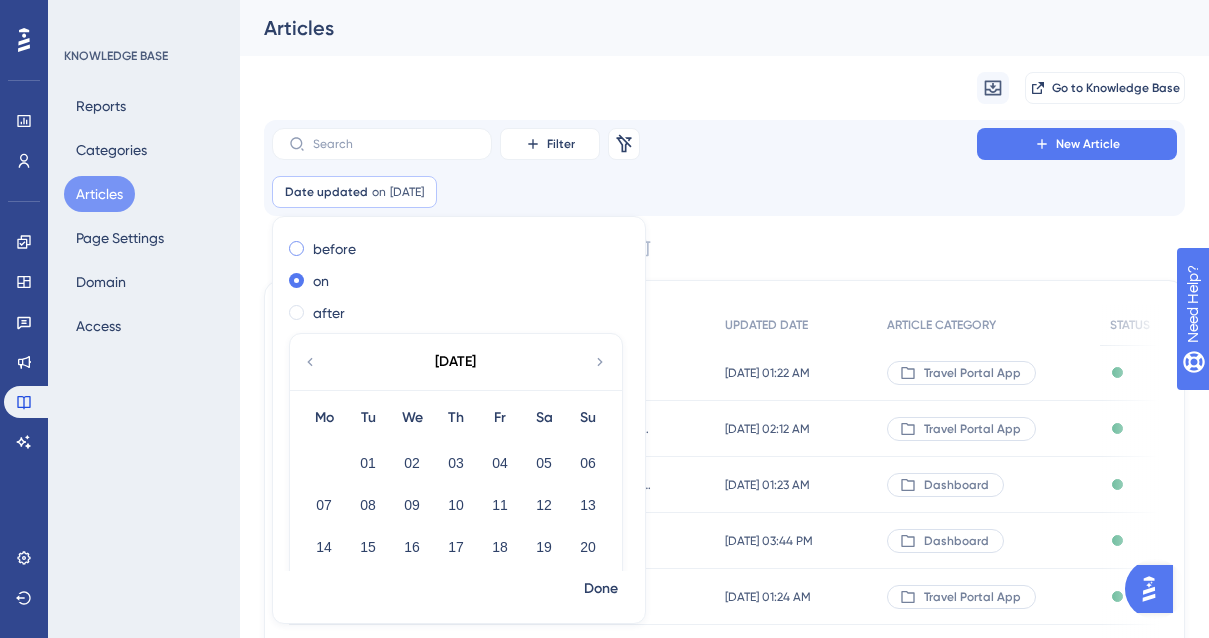 click on "before" at bounding box center [334, 249] 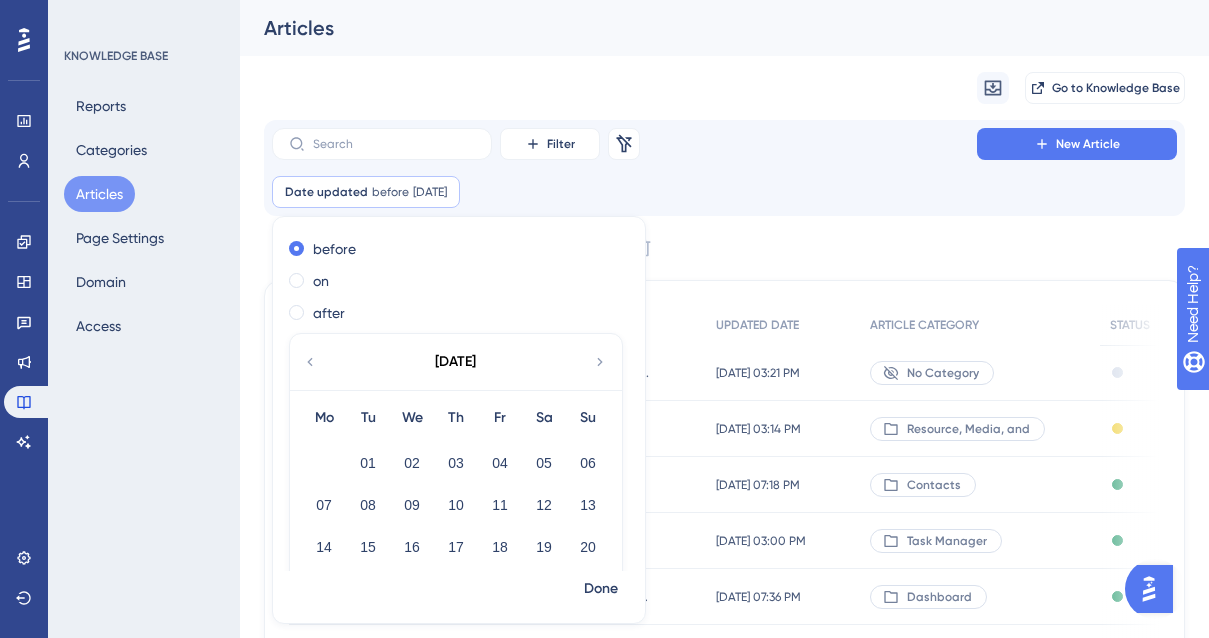 click 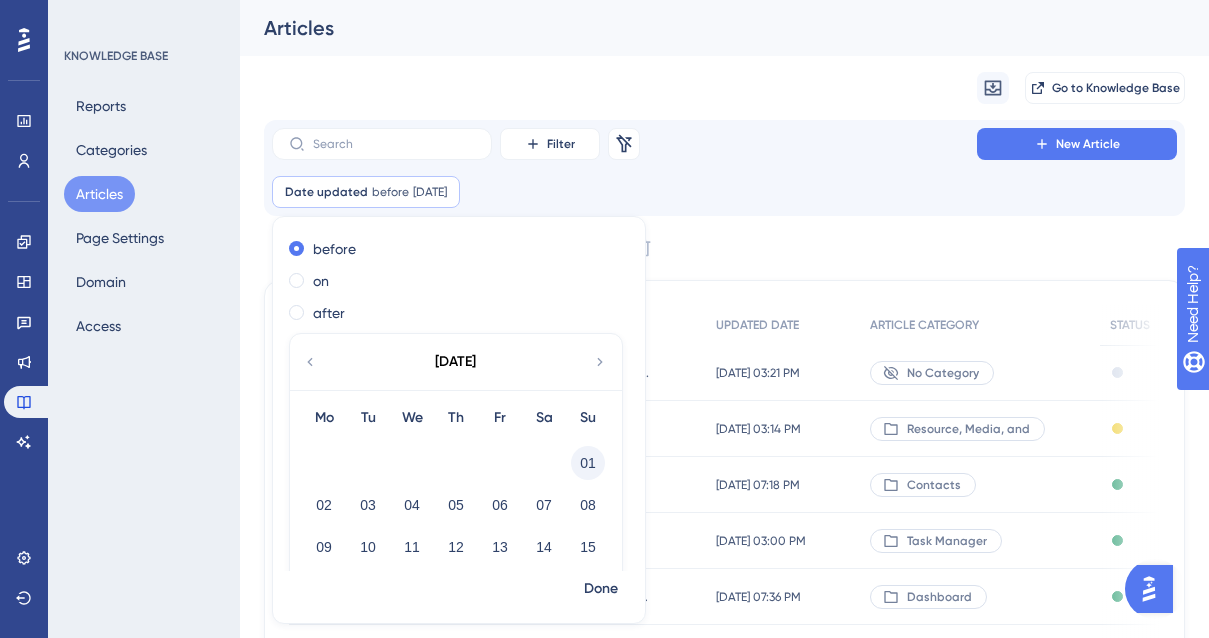 click on "01" at bounding box center (588, 463) 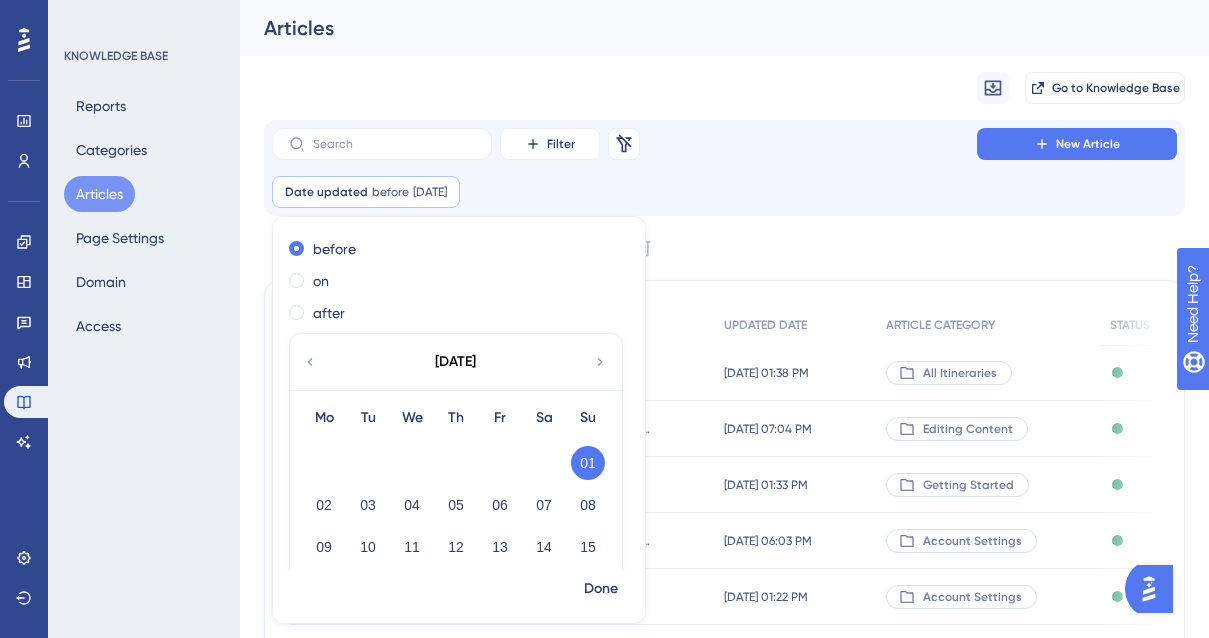 click 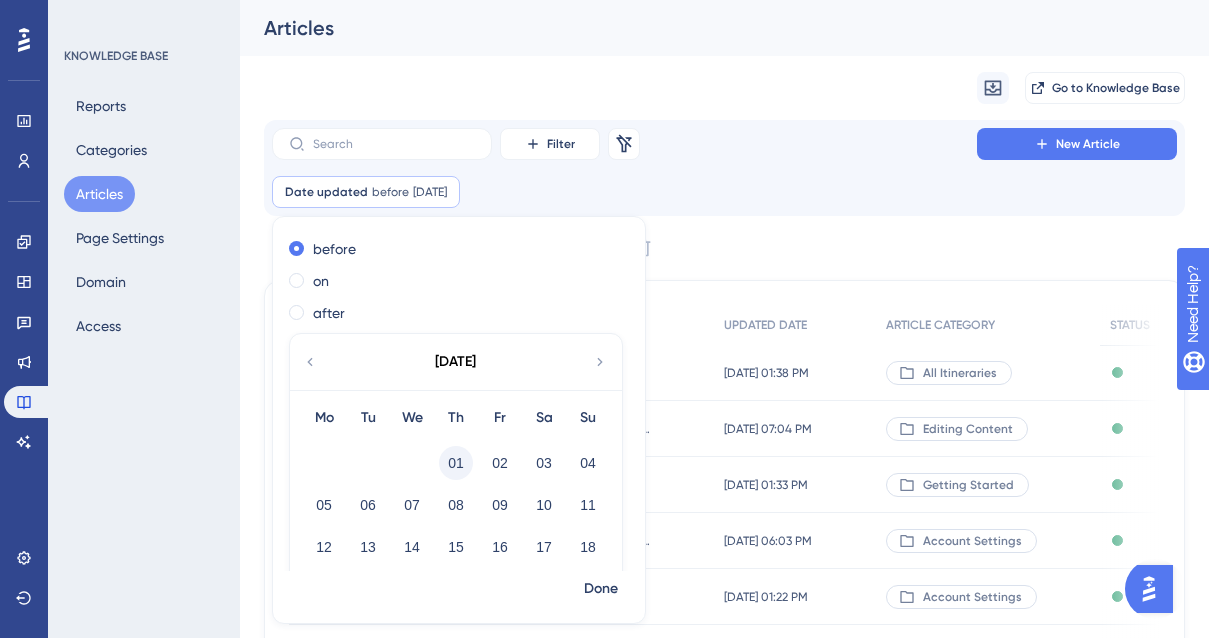 click on "01" at bounding box center (456, 463) 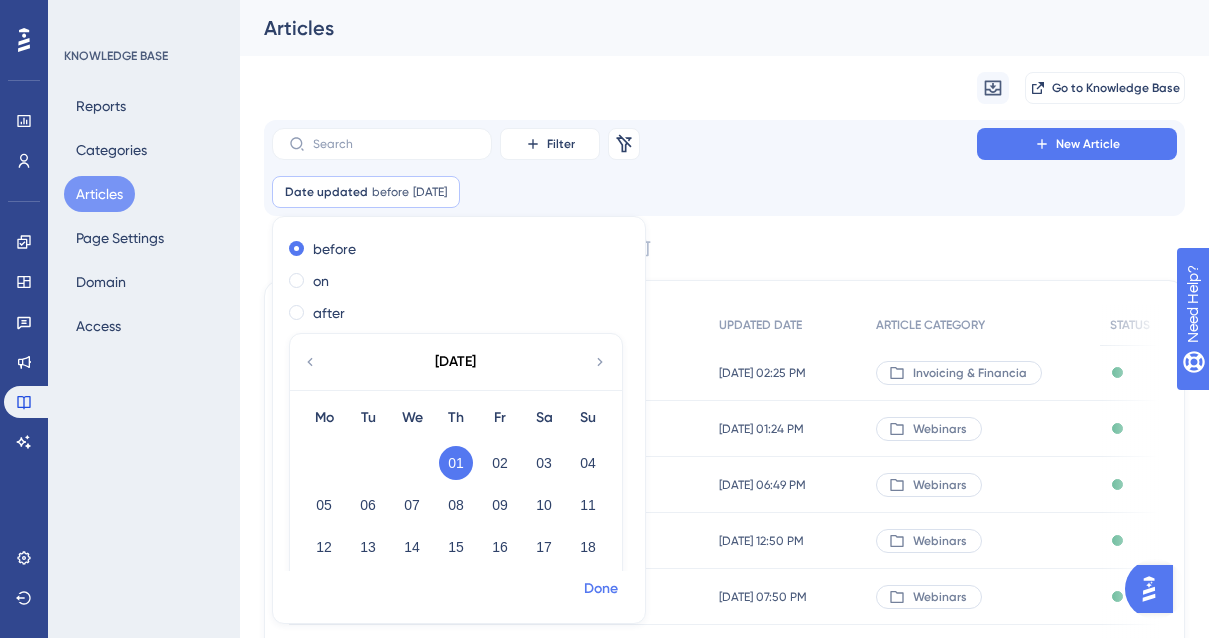 click on "Done" at bounding box center [601, 589] 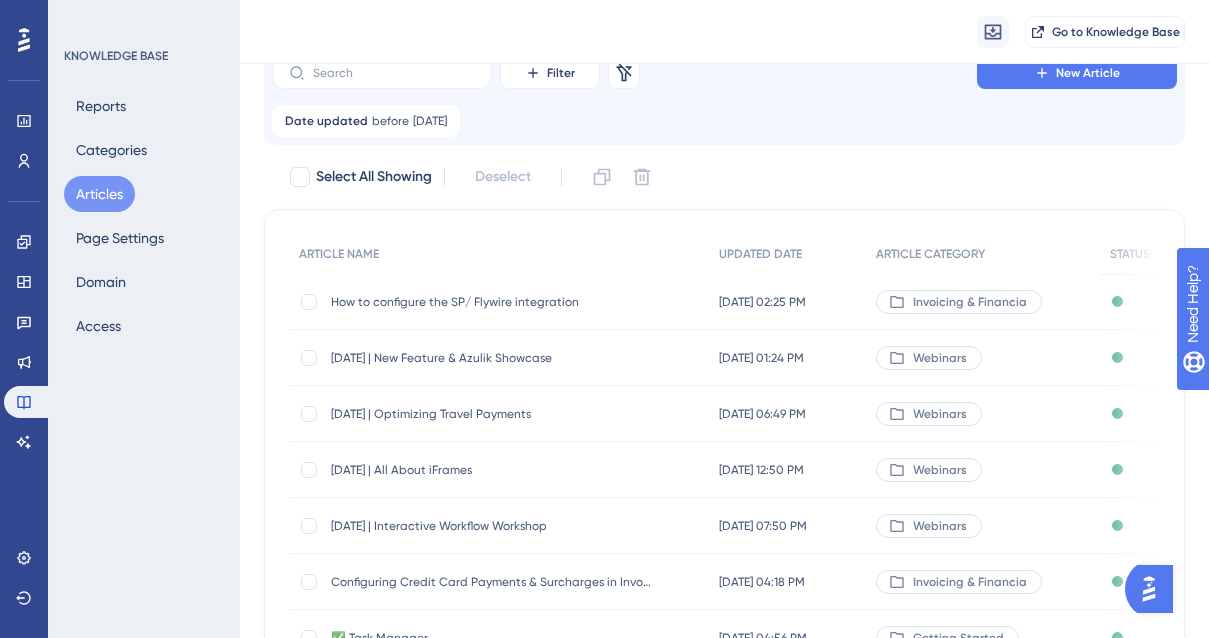 scroll, scrollTop: 435, scrollLeft: 0, axis: vertical 